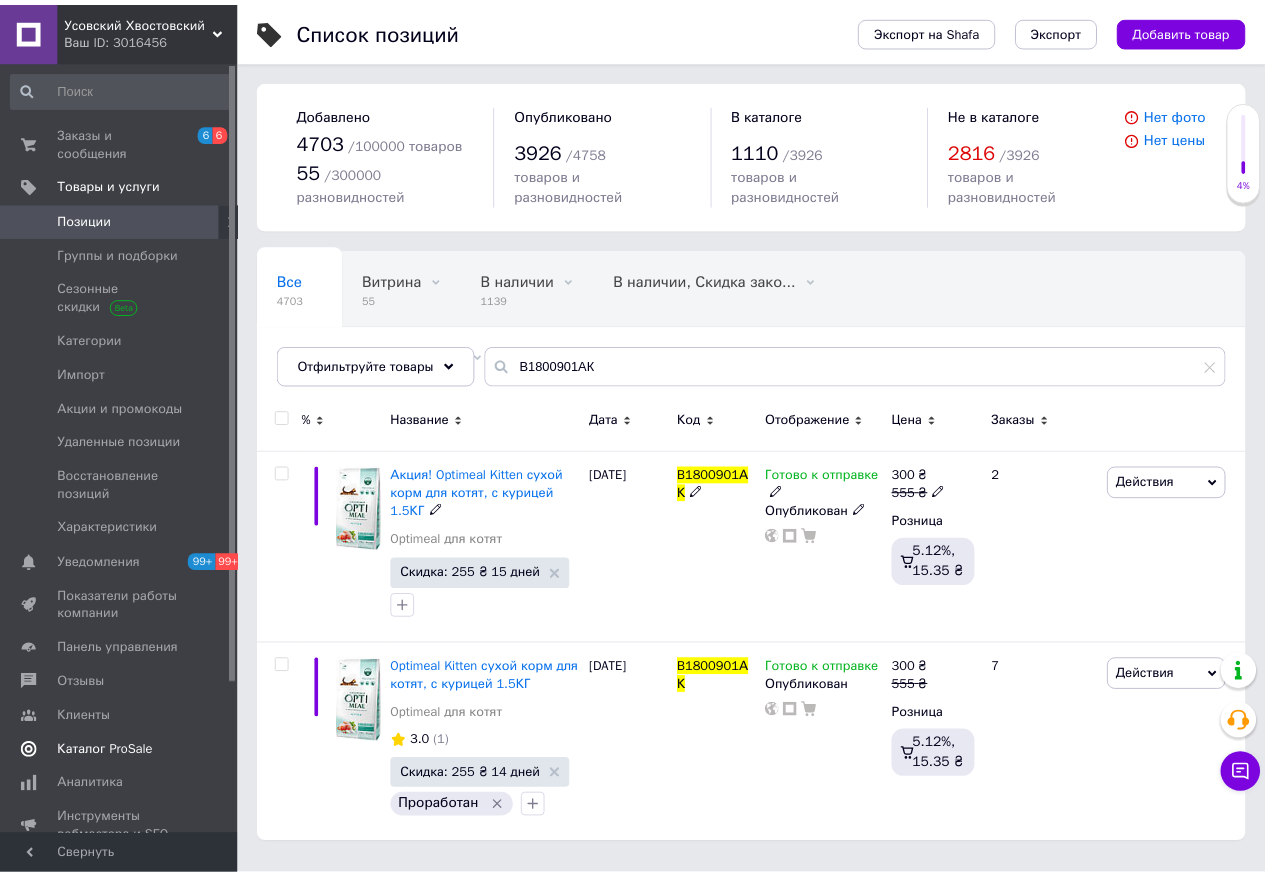 scroll, scrollTop: 0, scrollLeft: 0, axis: both 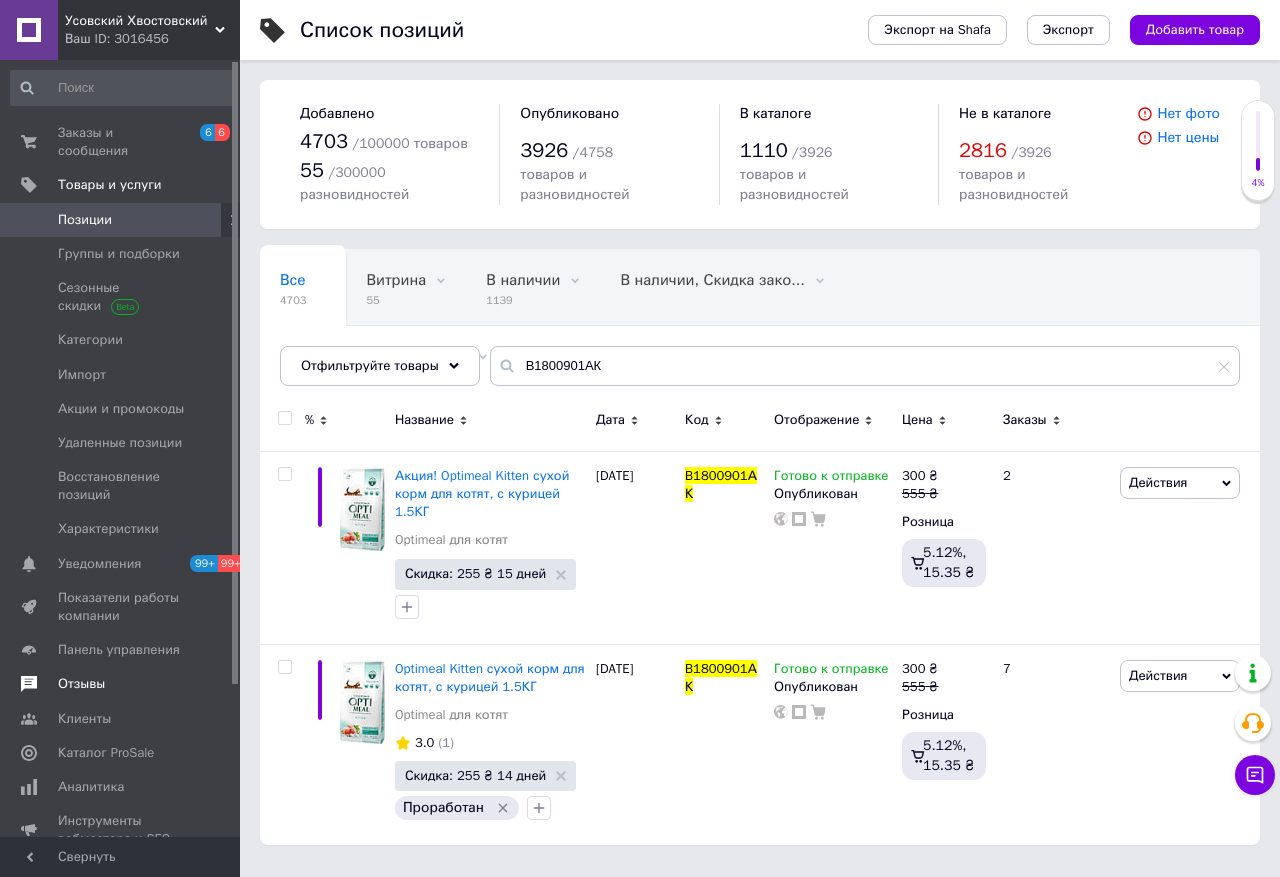 click on "Отзывы" at bounding box center (81, 684) 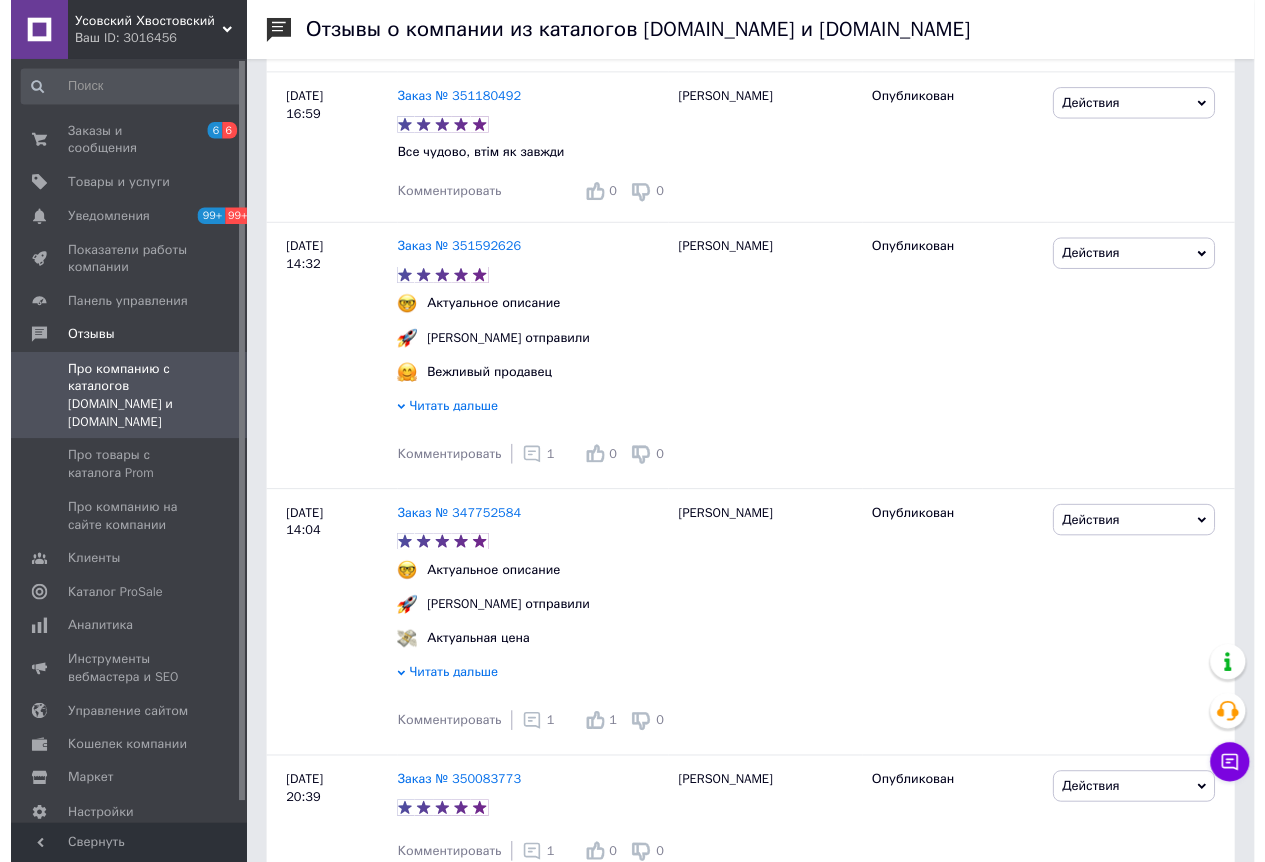 scroll, scrollTop: 2500, scrollLeft: 0, axis: vertical 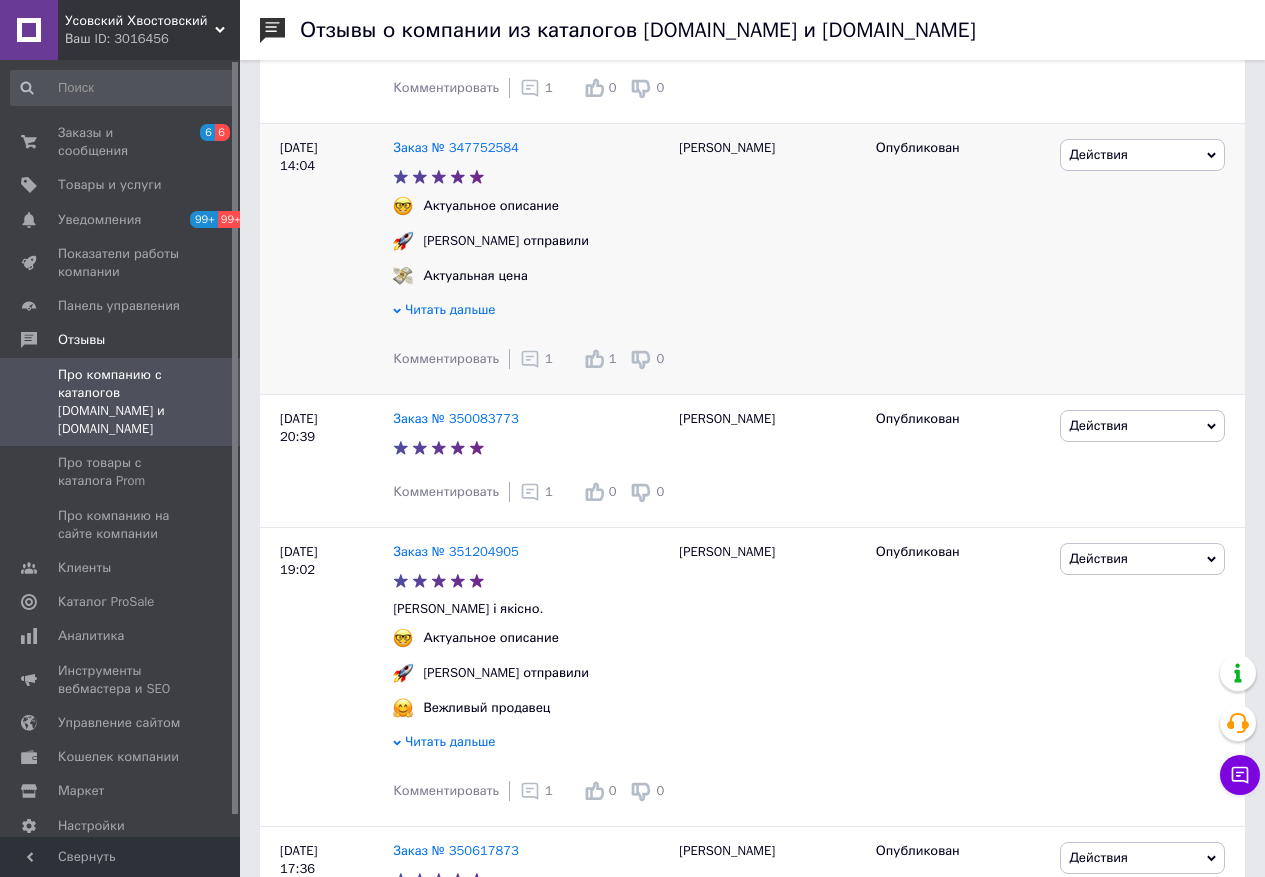 drag, startPoint x: 523, startPoint y: 370, endPoint x: 533, endPoint y: 368, distance: 10.198039 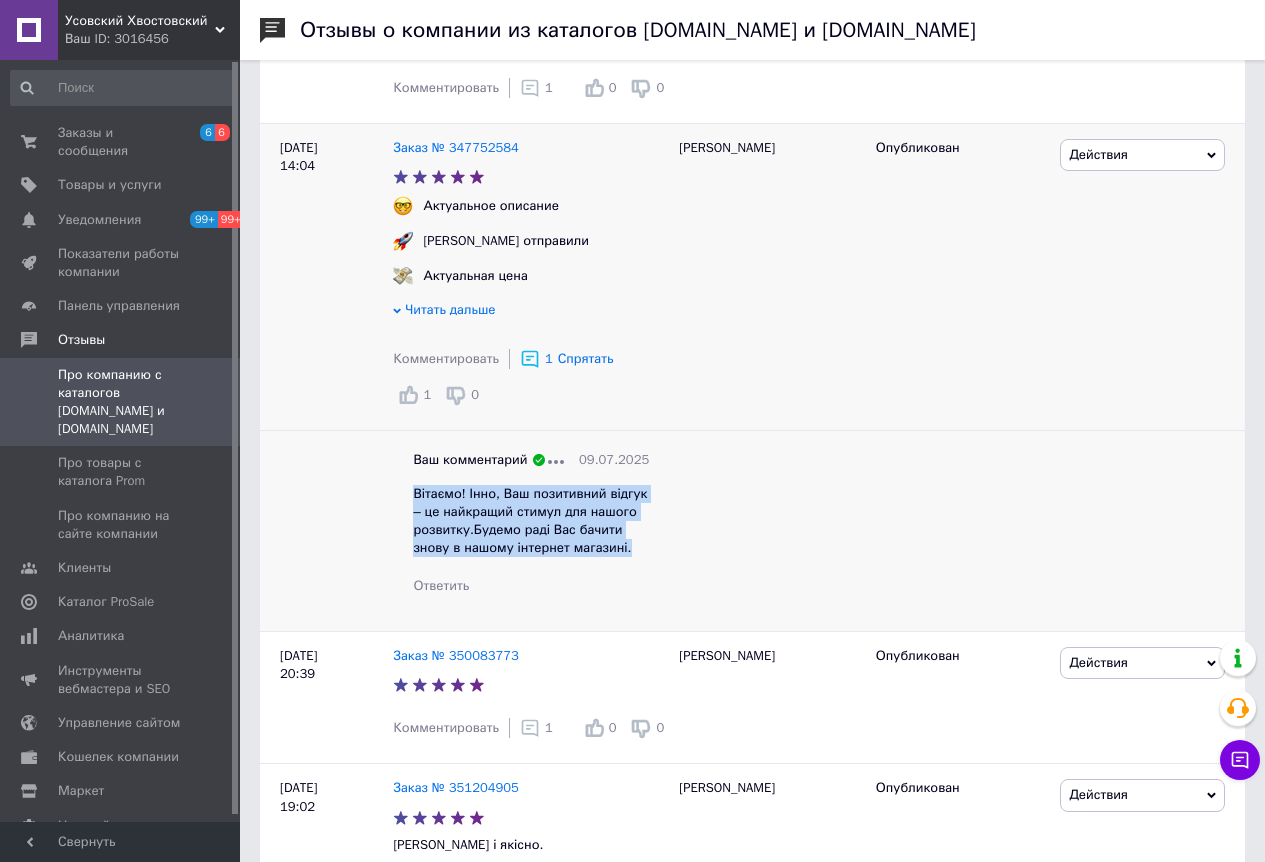 drag, startPoint x: 631, startPoint y: 563, endPoint x: 430, endPoint y: 512, distance: 207.36923 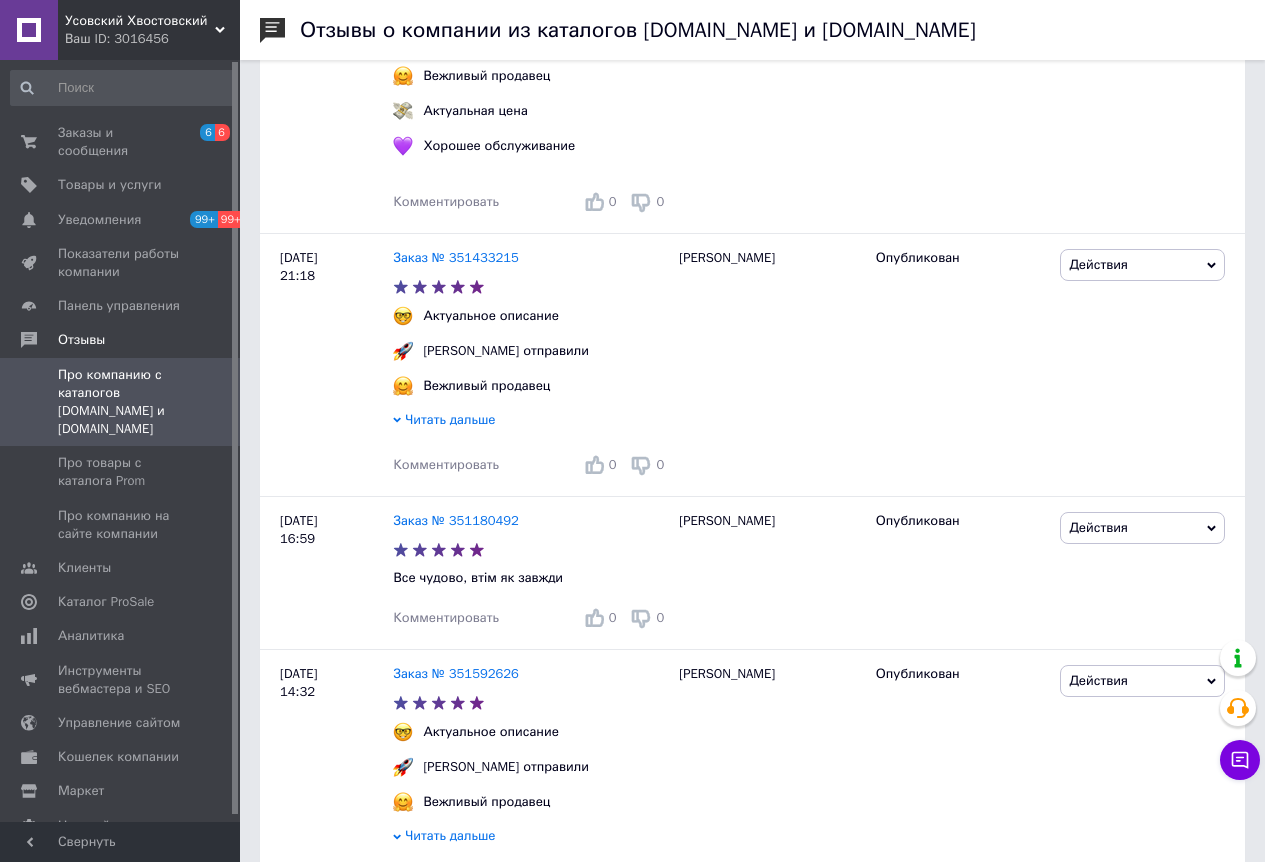 scroll, scrollTop: 1700, scrollLeft: 0, axis: vertical 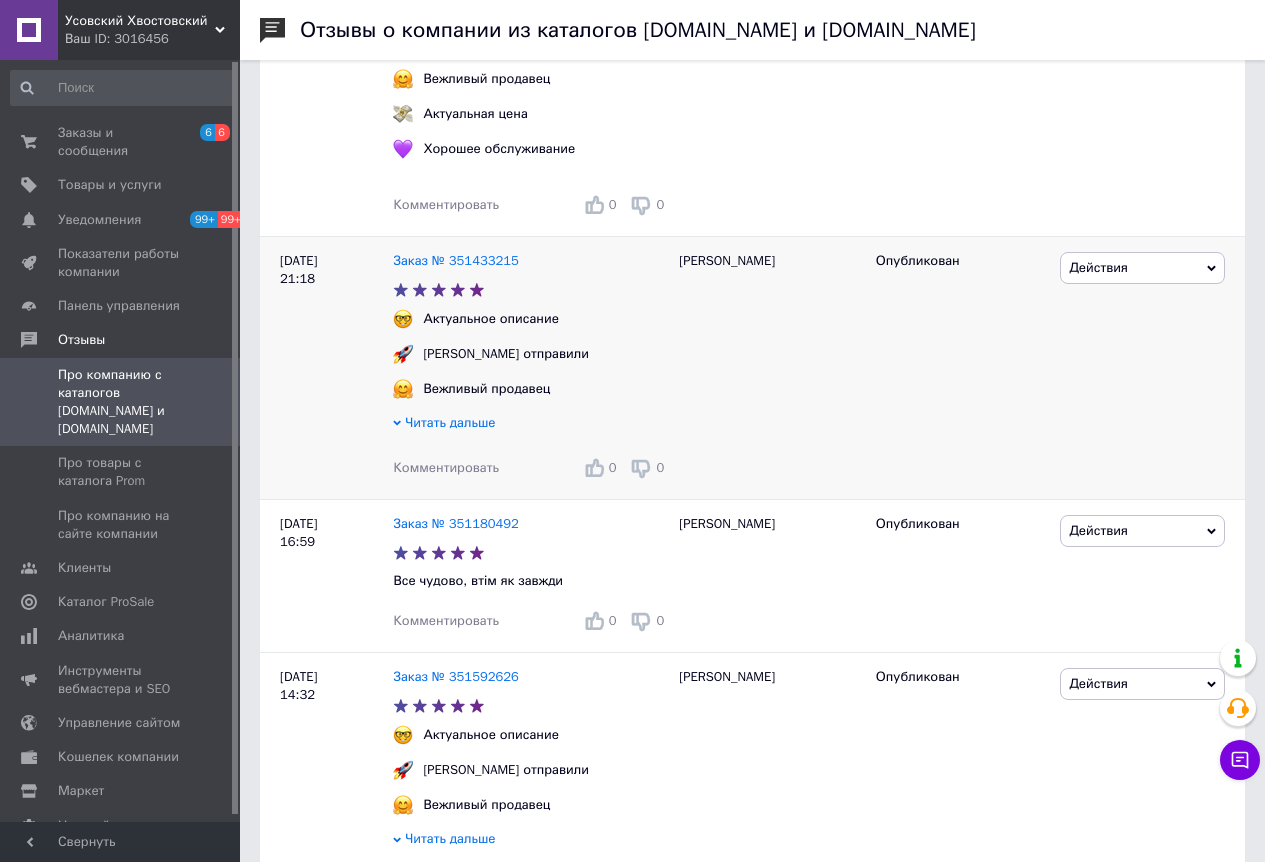 click on "Читать дальше" at bounding box center [450, 422] 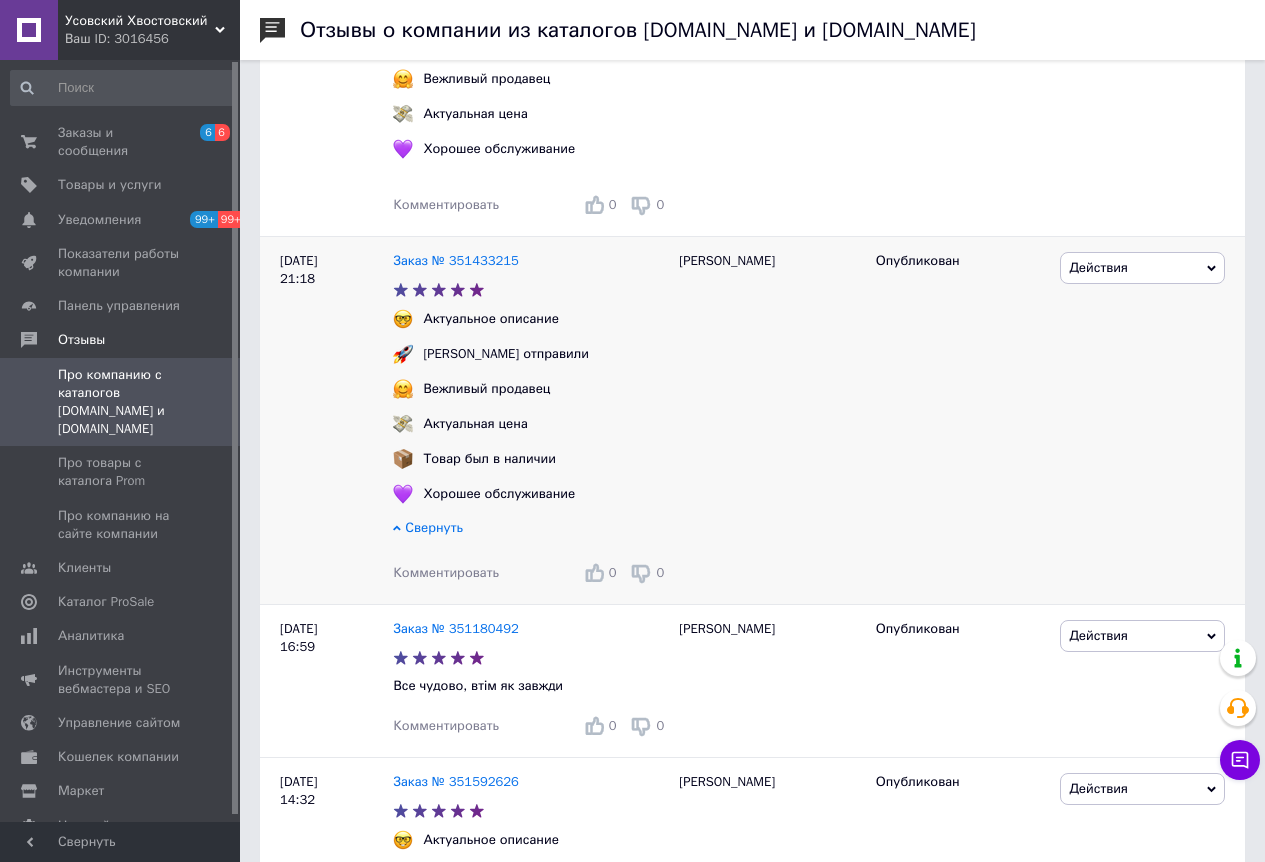 click on "Комментировать" at bounding box center [446, 572] 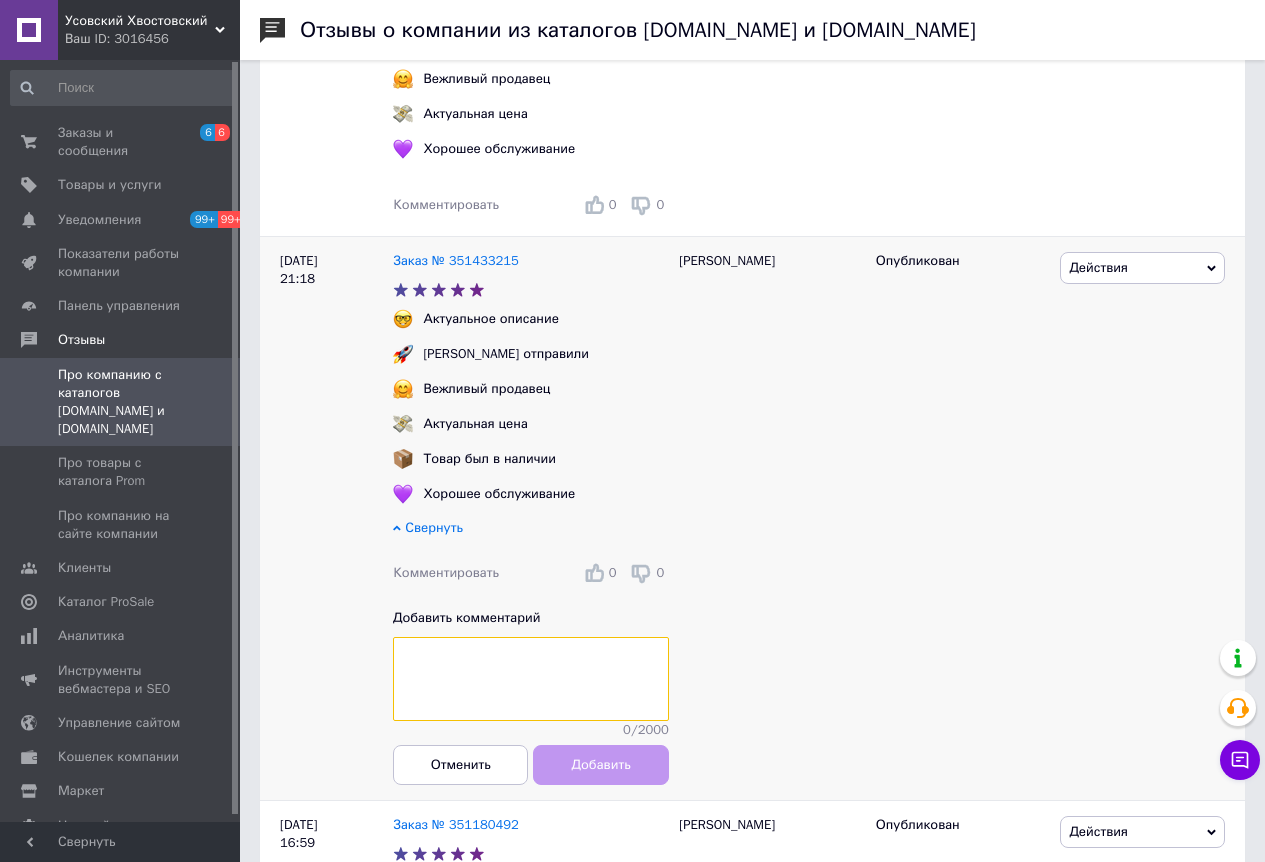 drag, startPoint x: 475, startPoint y: 605, endPoint x: 496, endPoint y: 671, distance: 69.260376 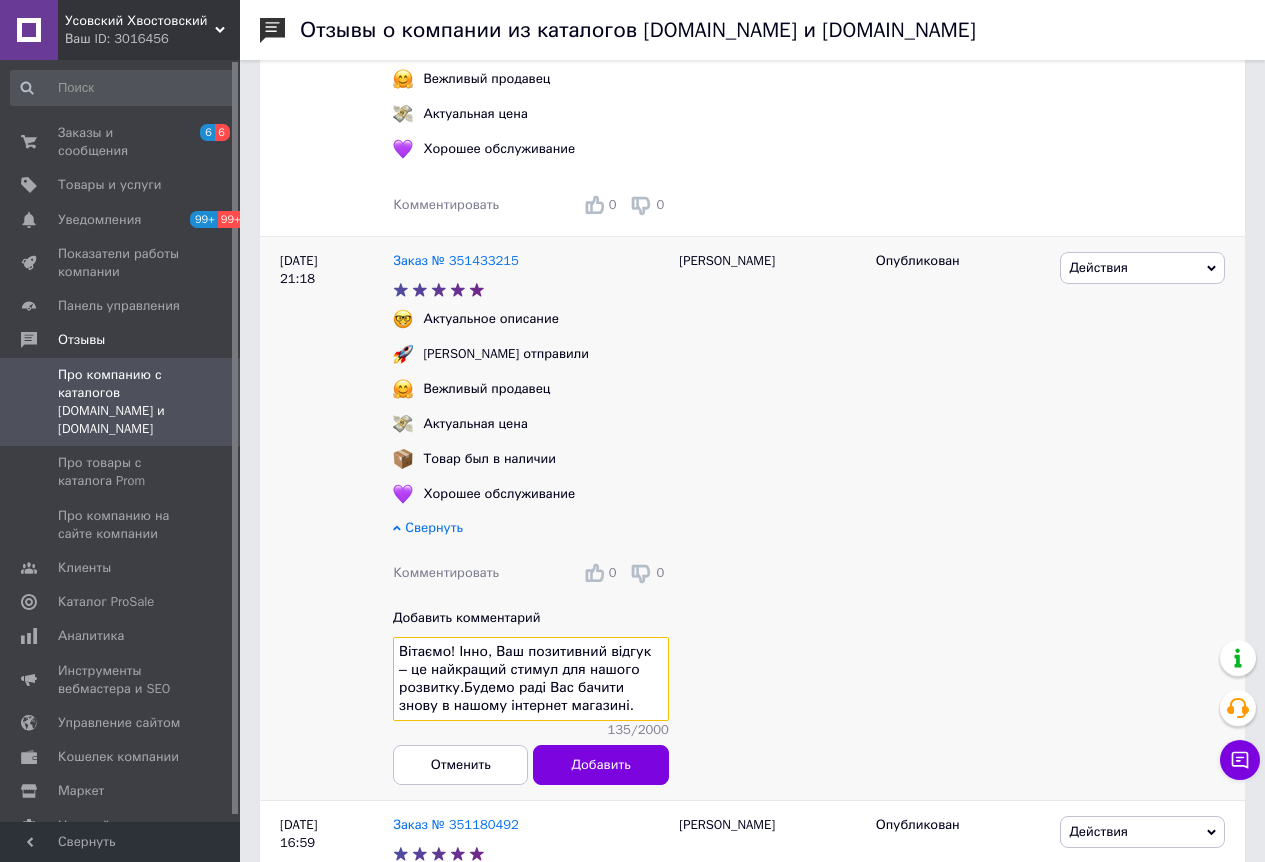 drag, startPoint x: 484, startPoint y: 666, endPoint x: 457, endPoint y: 657, distance: 28.460499 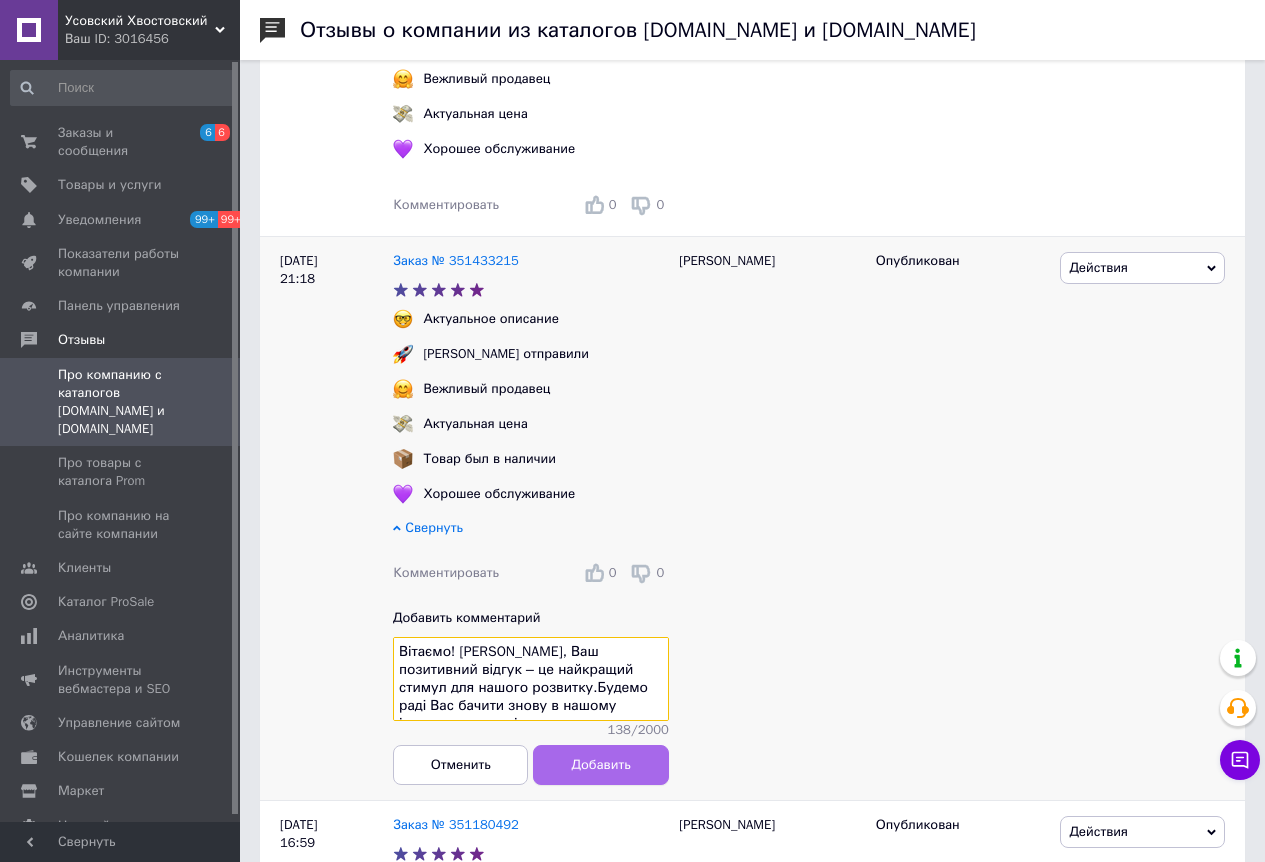 type on "Вітаємо! [PERSON_NAME], Ваш позитивний відгук – це найкращий стимул для нашого розвитку.Будемо раді Вас бачити знову в нашому інтернет магазині." 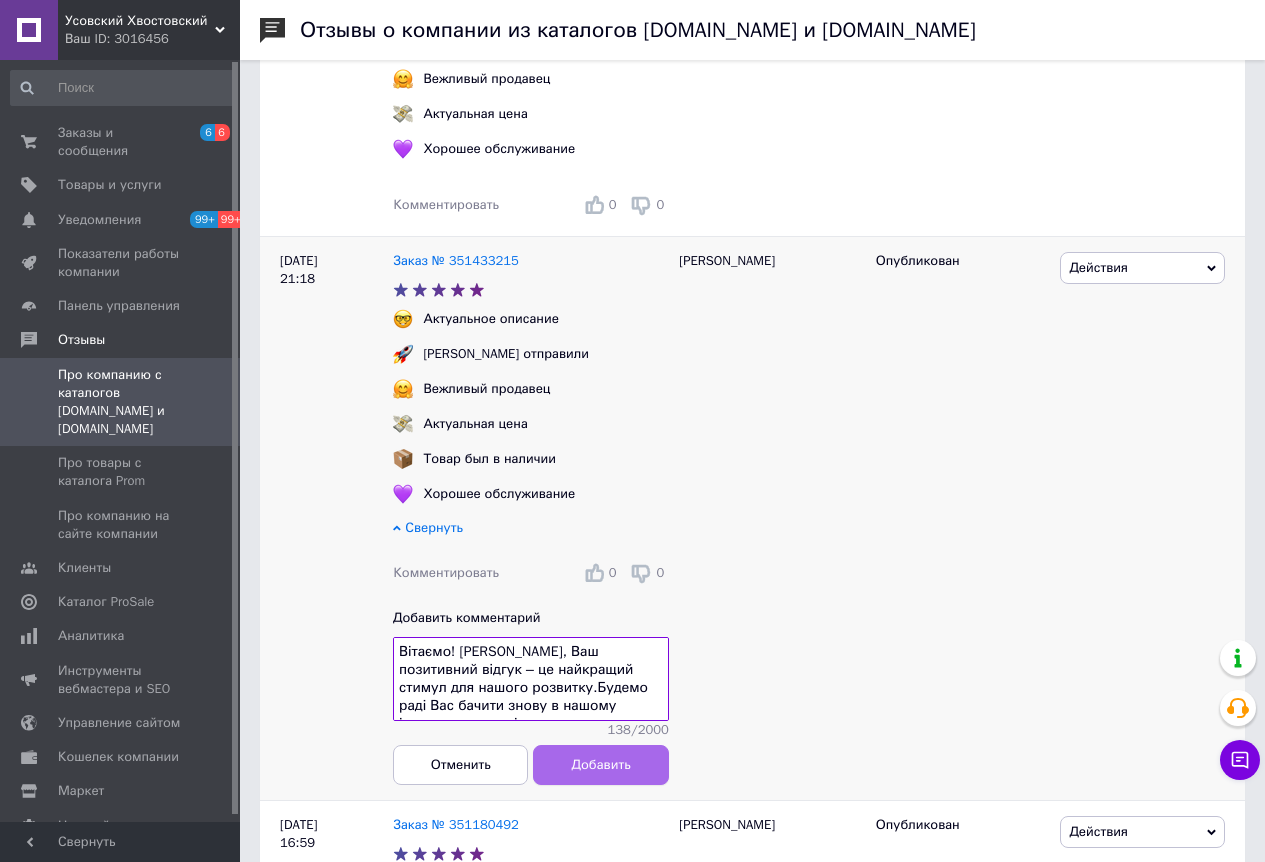click on "Добавить" at bounding box center (601, 765) 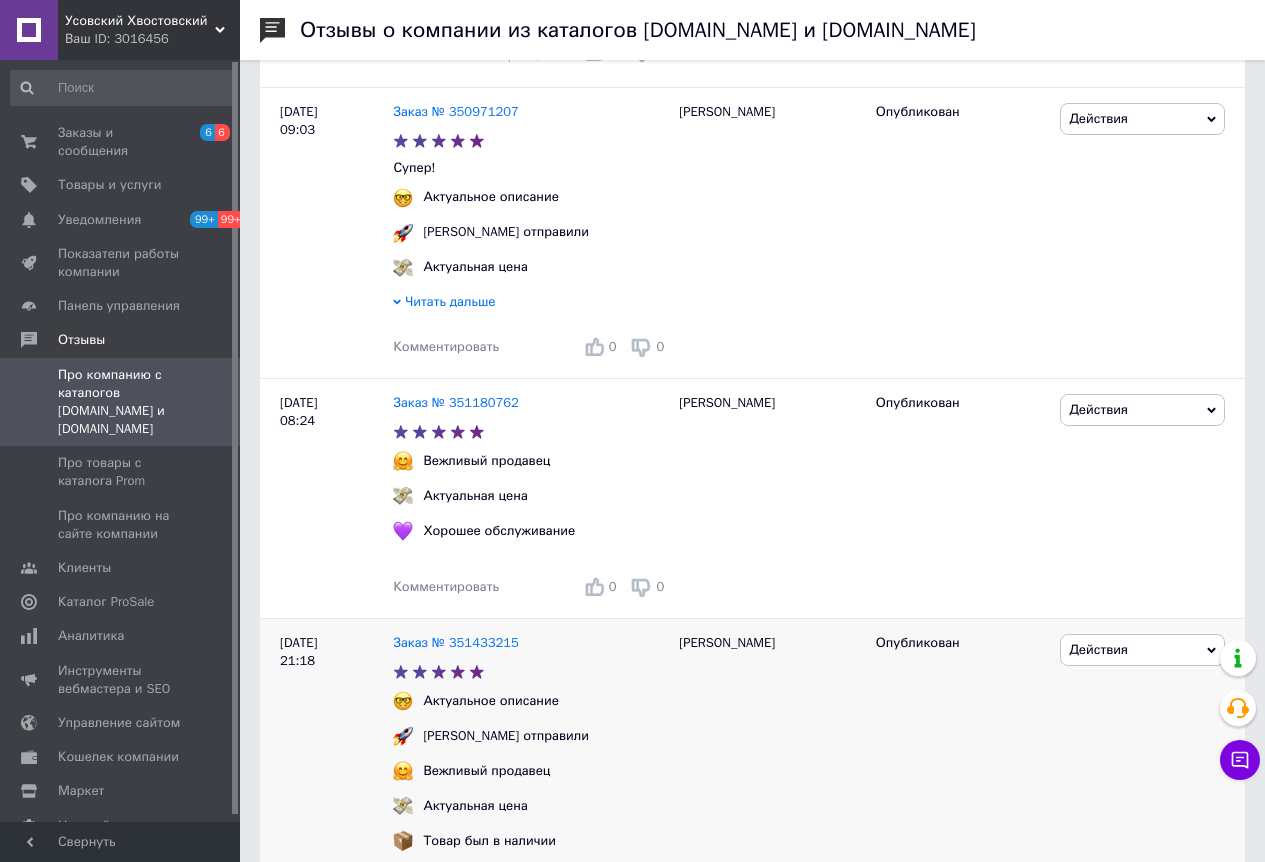 scroll, scrollTop: 1200, scrollLeft: 0, axis: vertical 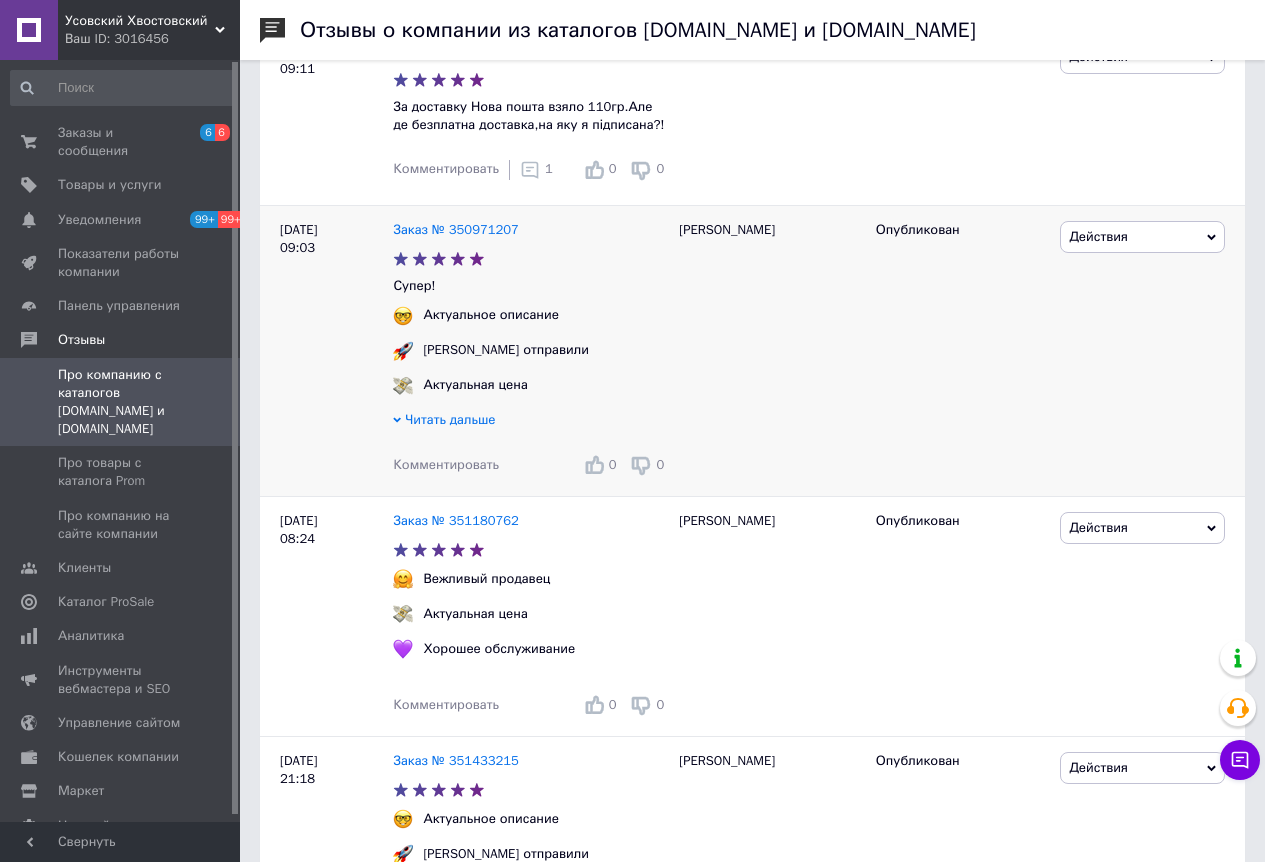 click on "Комментировать" at bounding box center [446, 464] 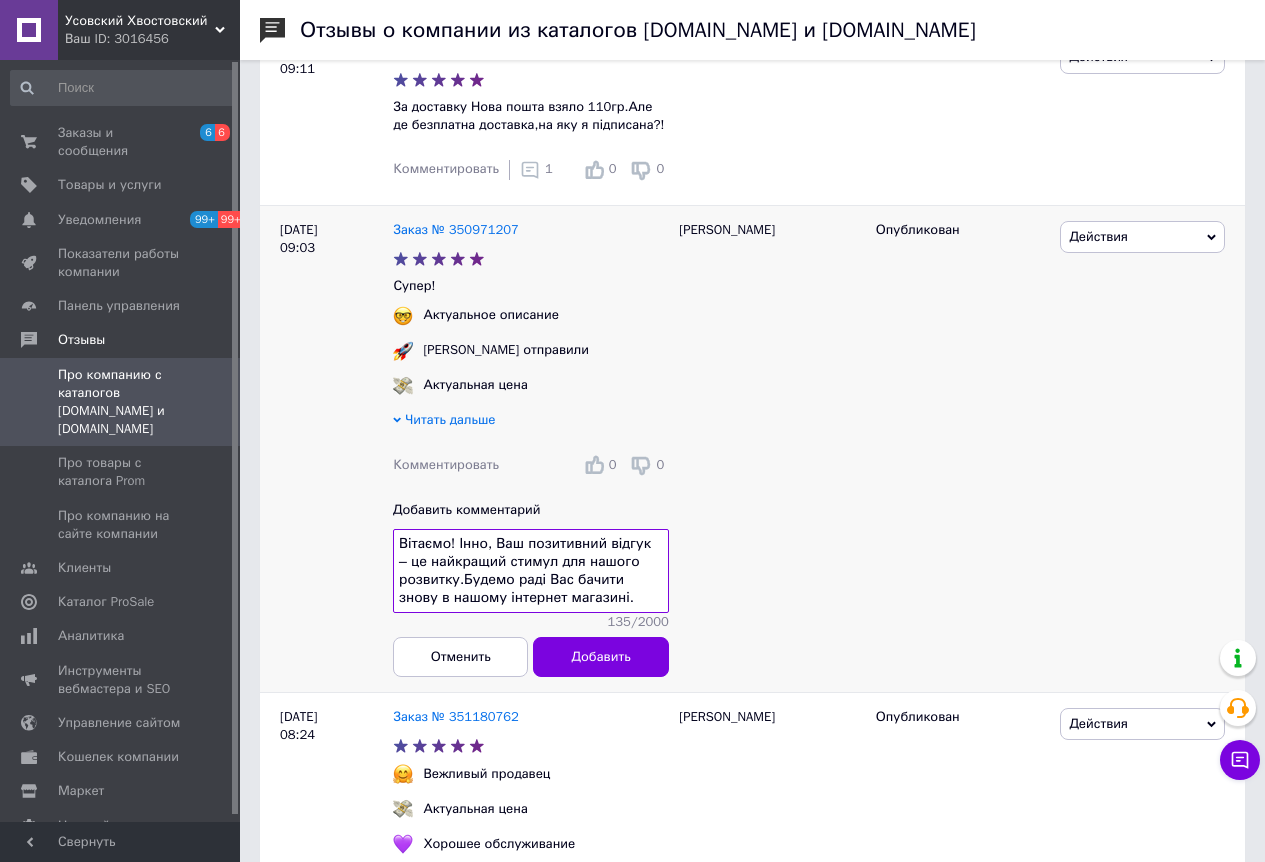 drag, startPoint x: 483, startPoint y: 545, endPoint x: 457, endPoint y: 547, distance: 26.076809 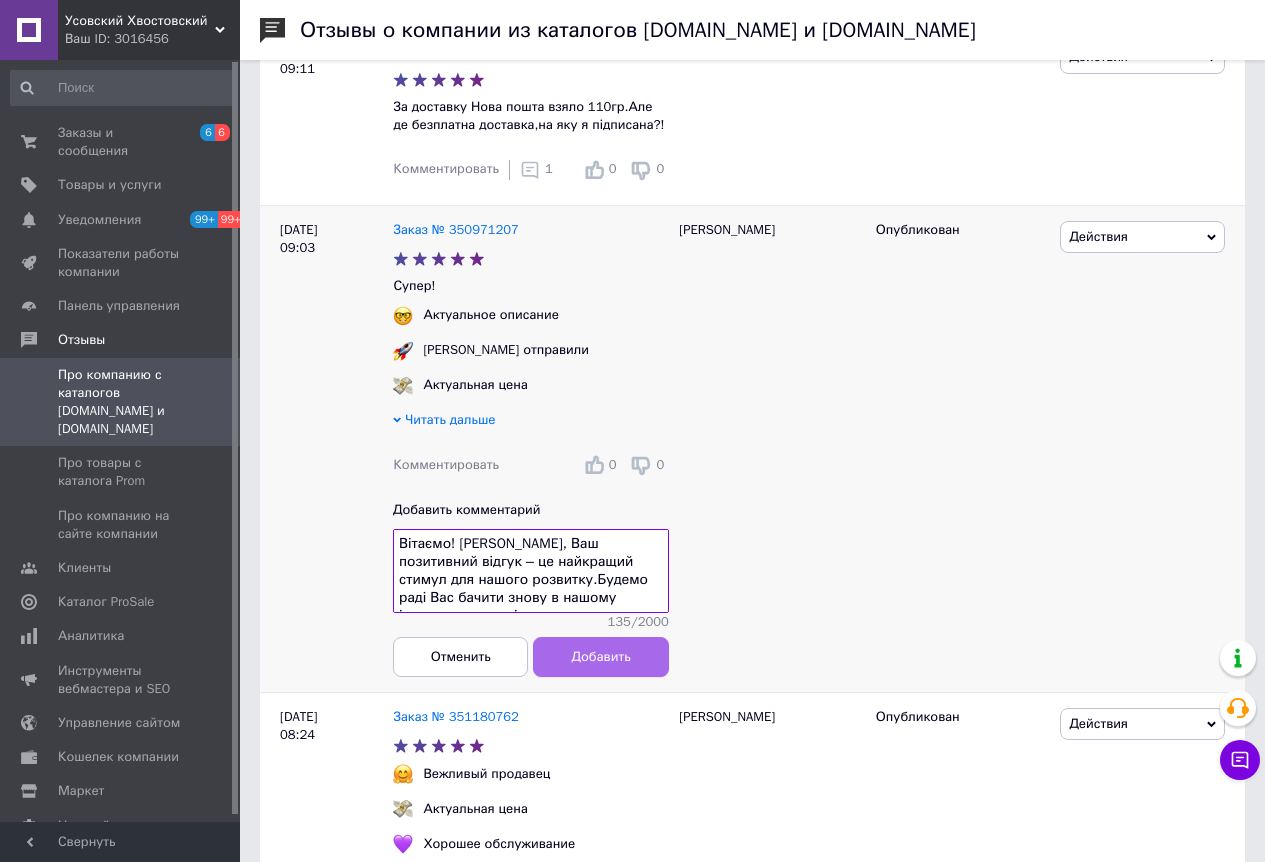 type on "Вітаємо! [PERSON_NAME], Ваш позитивний відгук – це найкращий стимул для нашого розвитку.Будемо раді Вас бачити знову в нашому інтернет магазині." 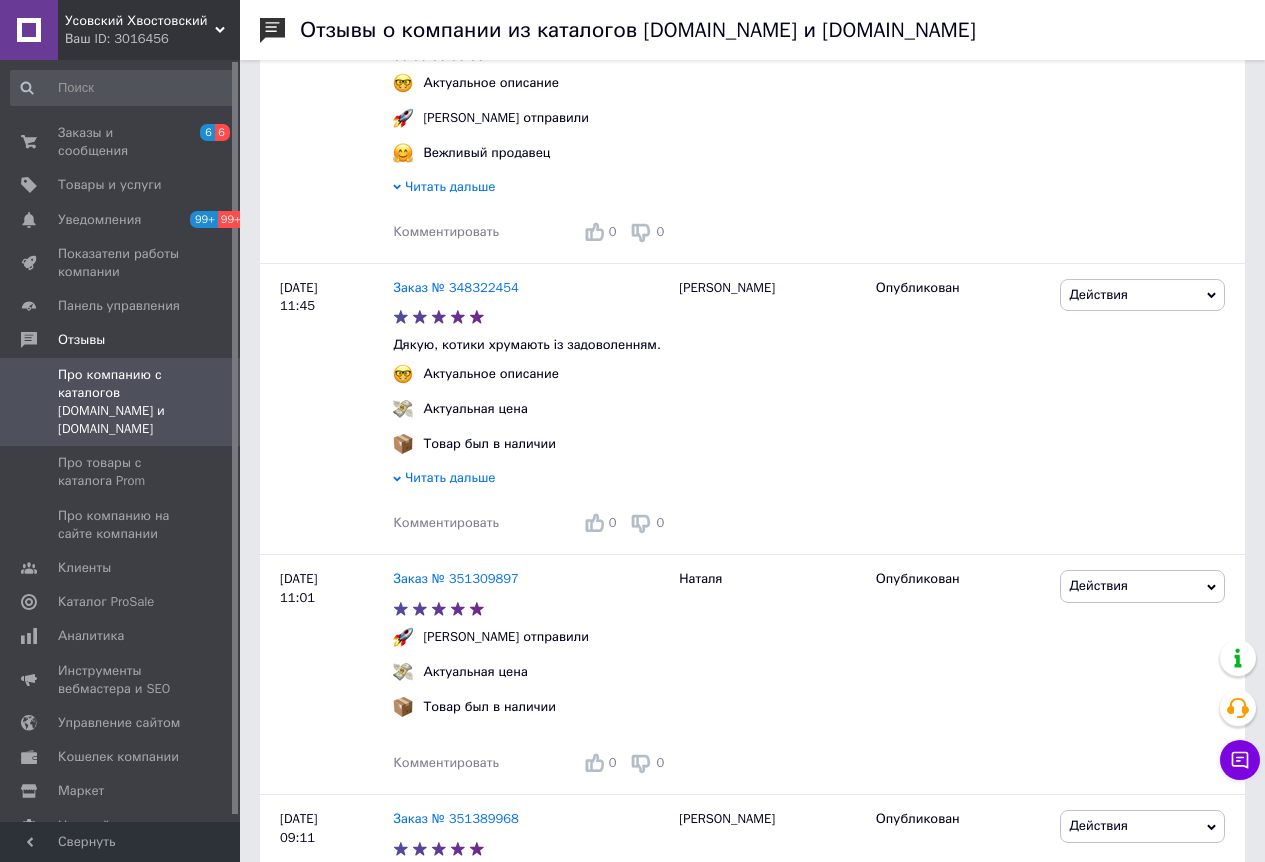 scroll, scrollTop: 400, scrollLeft: 0, axis: vertical 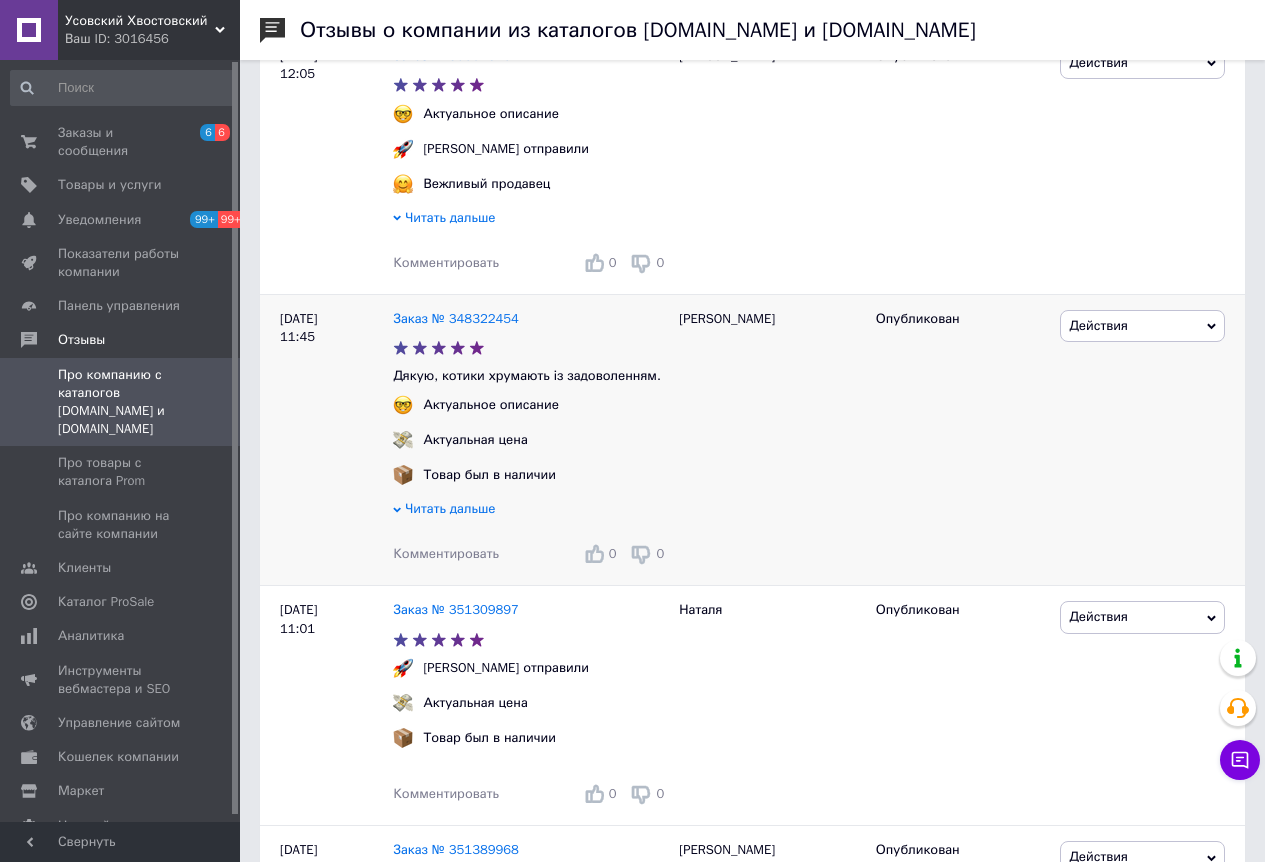 click on "Комментировать" at bounding box center [446, 553] 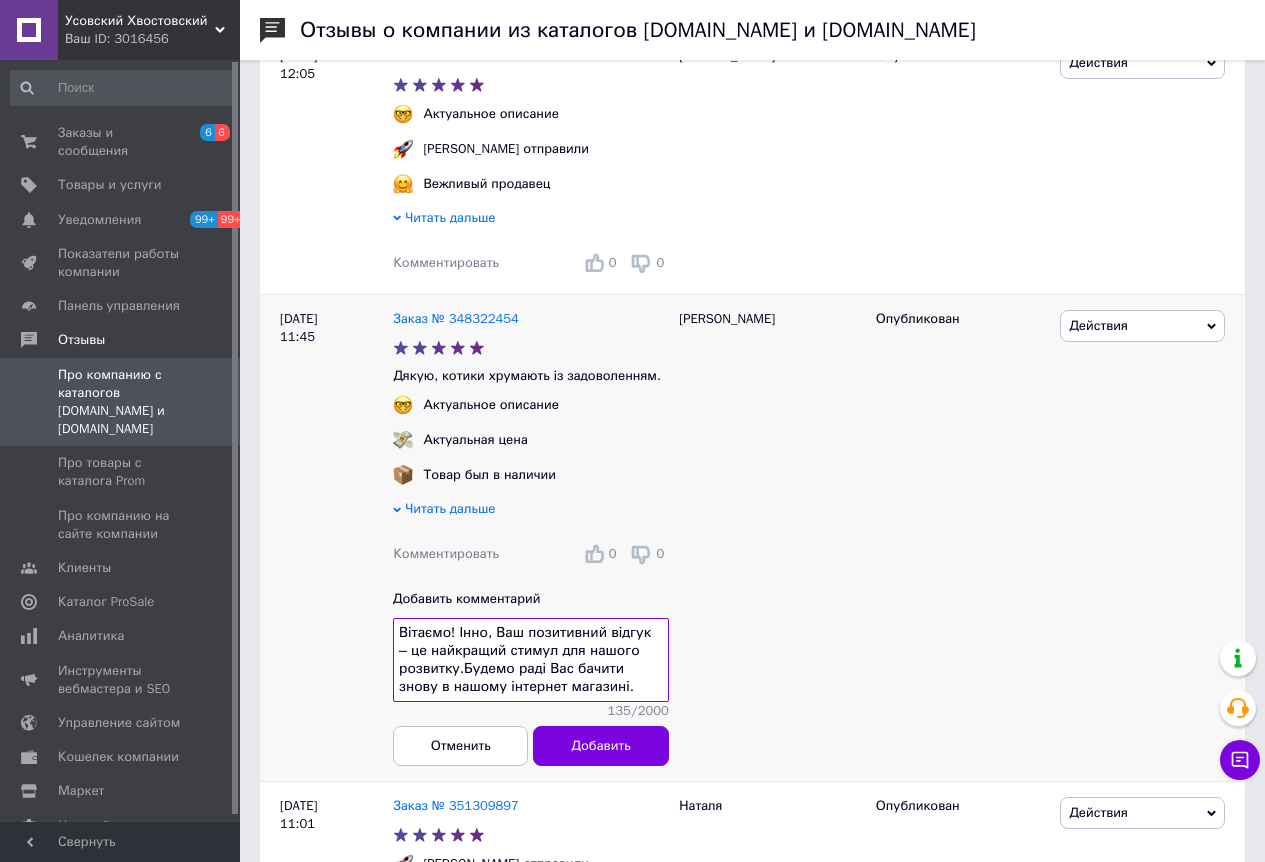 drag, startPoint x: 487, startPoint y: 630, endPoint x: 453, endPoint y: 633, distance: 34.132095 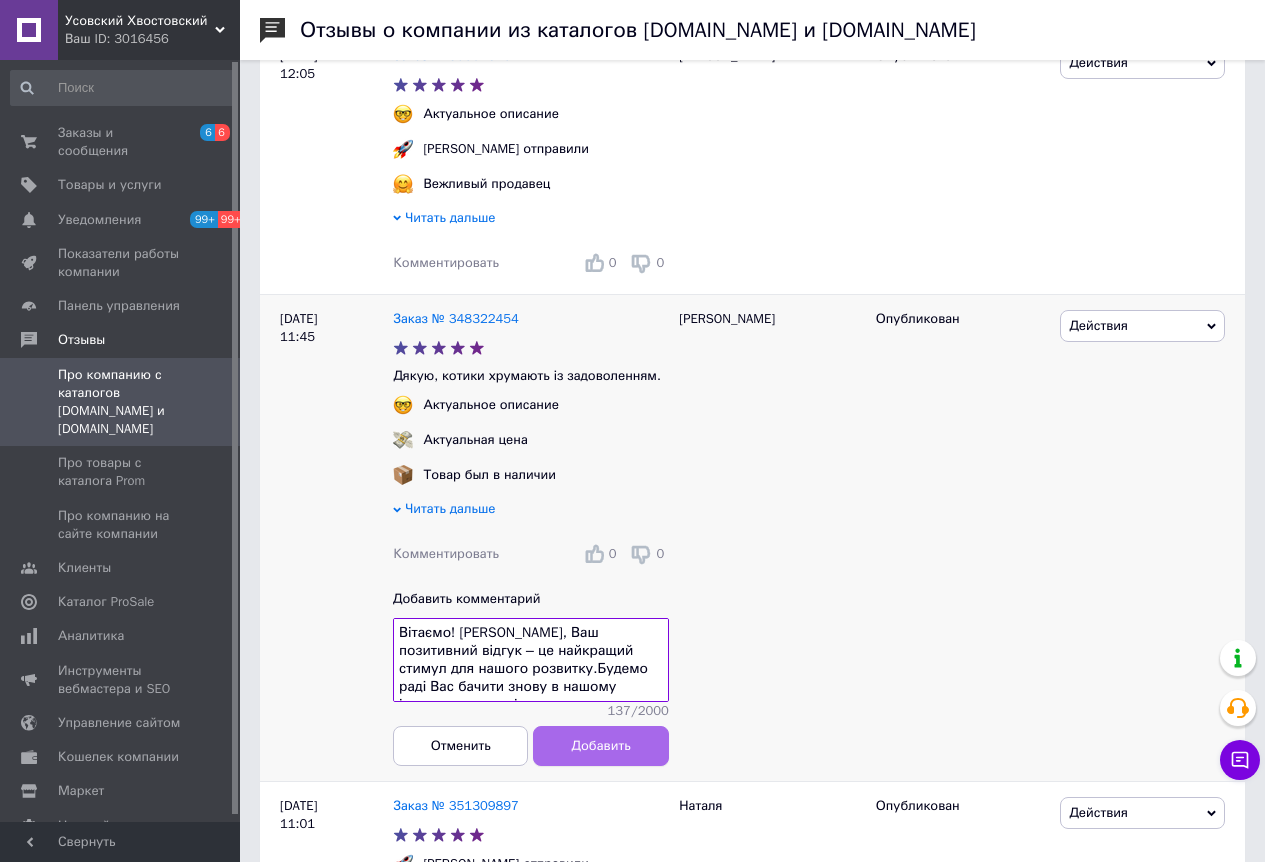 type on "Вітаємо! [PERSON_NAME], Ваш позитивний відгук – це найкращий стимул для нашого розвитку.Будемо раді Вас бачити знову в нашому інтернет магазині." 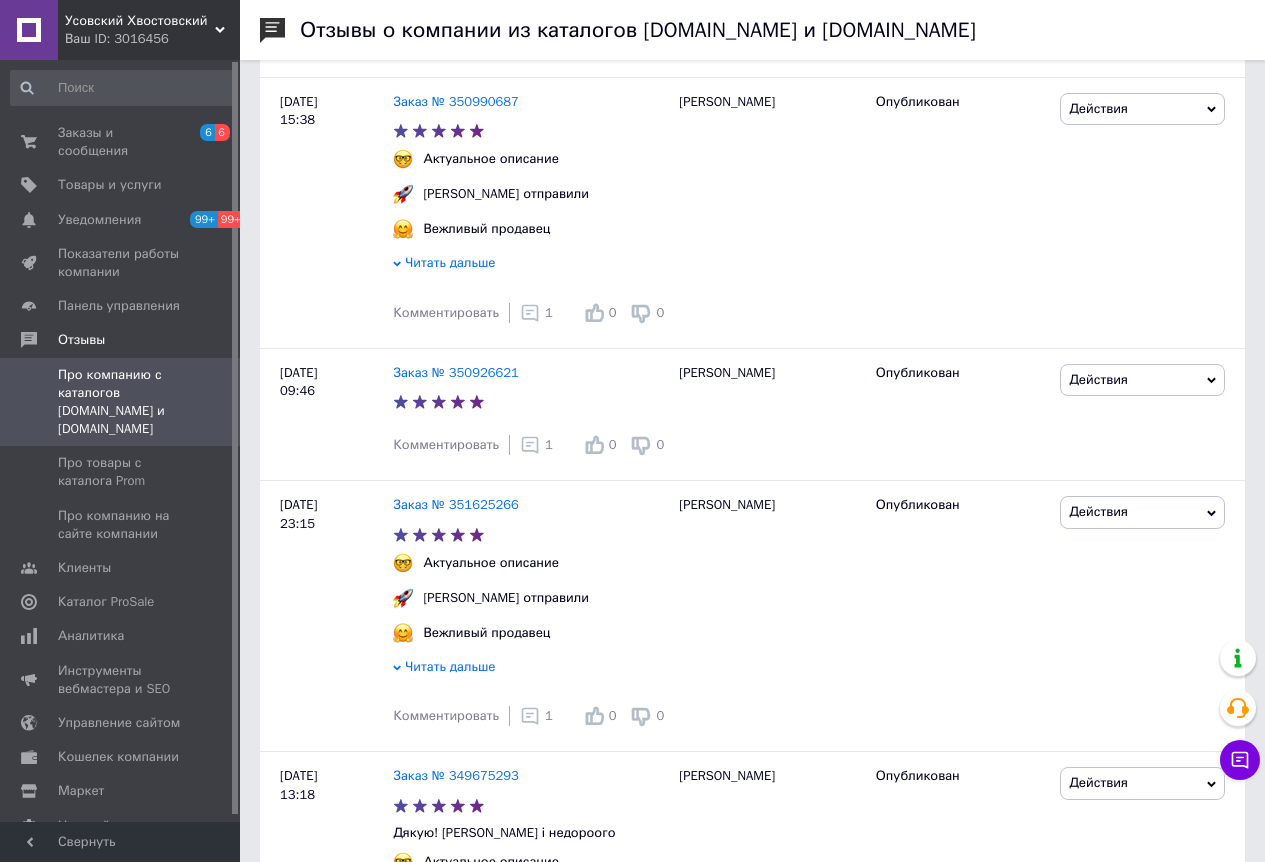 scroll, scrollTop: 5603, scrollLeft: 0, axis: vertical 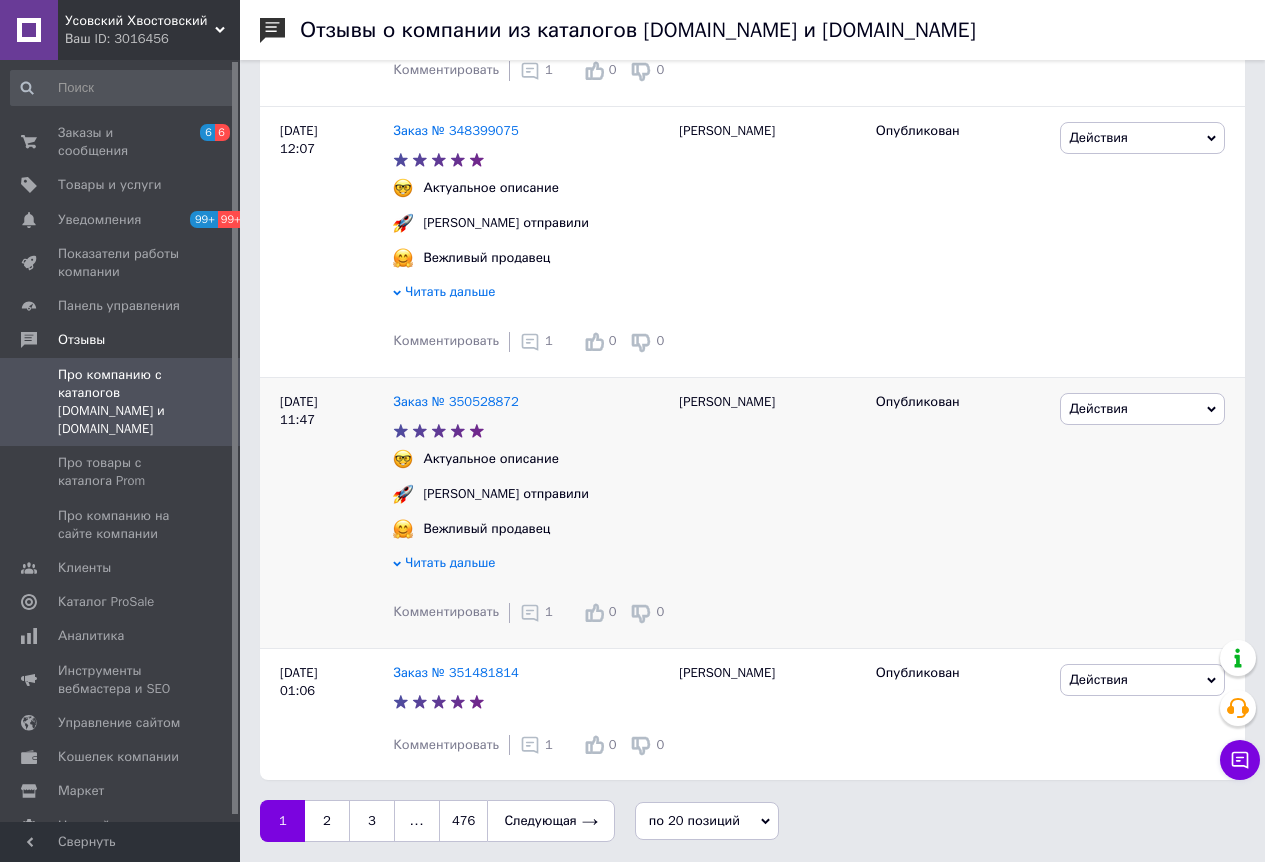 click 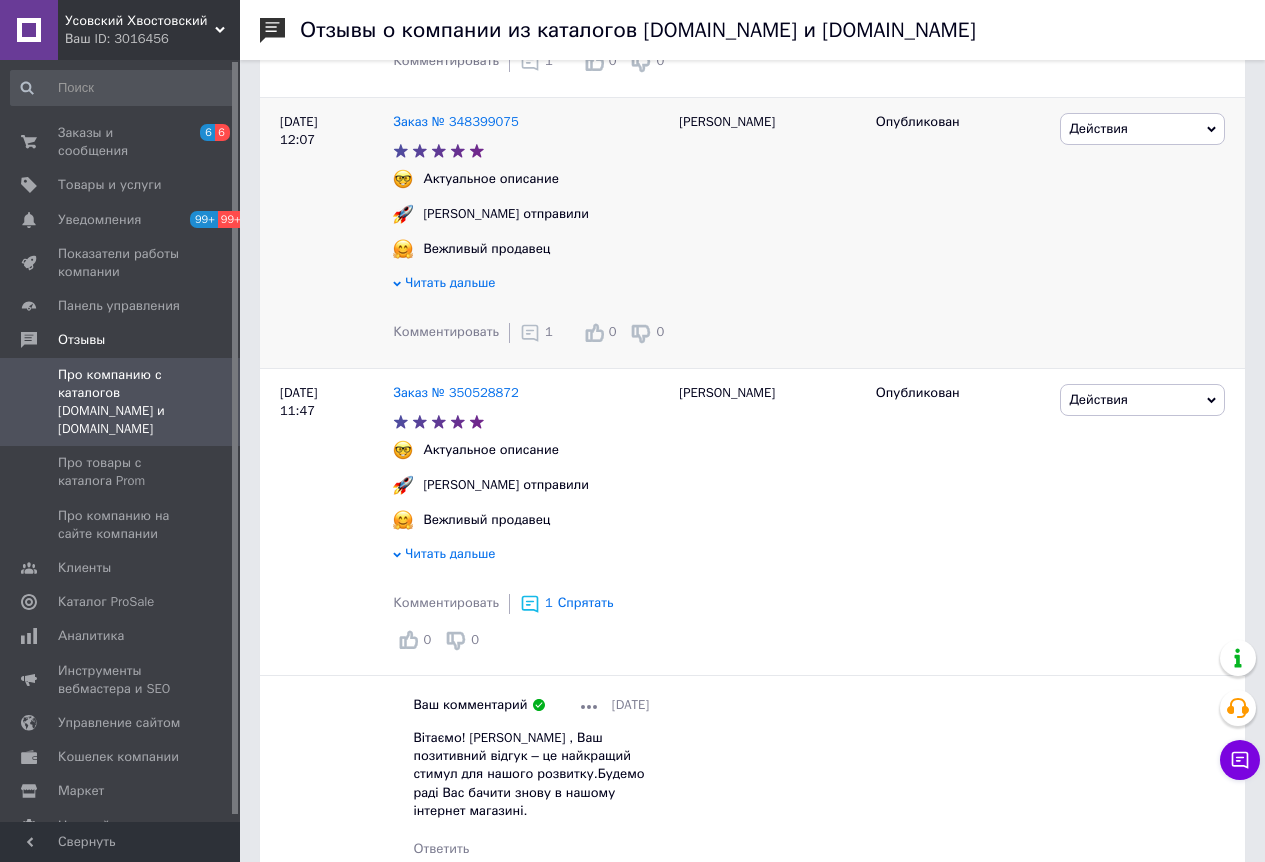 click on "1" at bounding box center (536, 333) 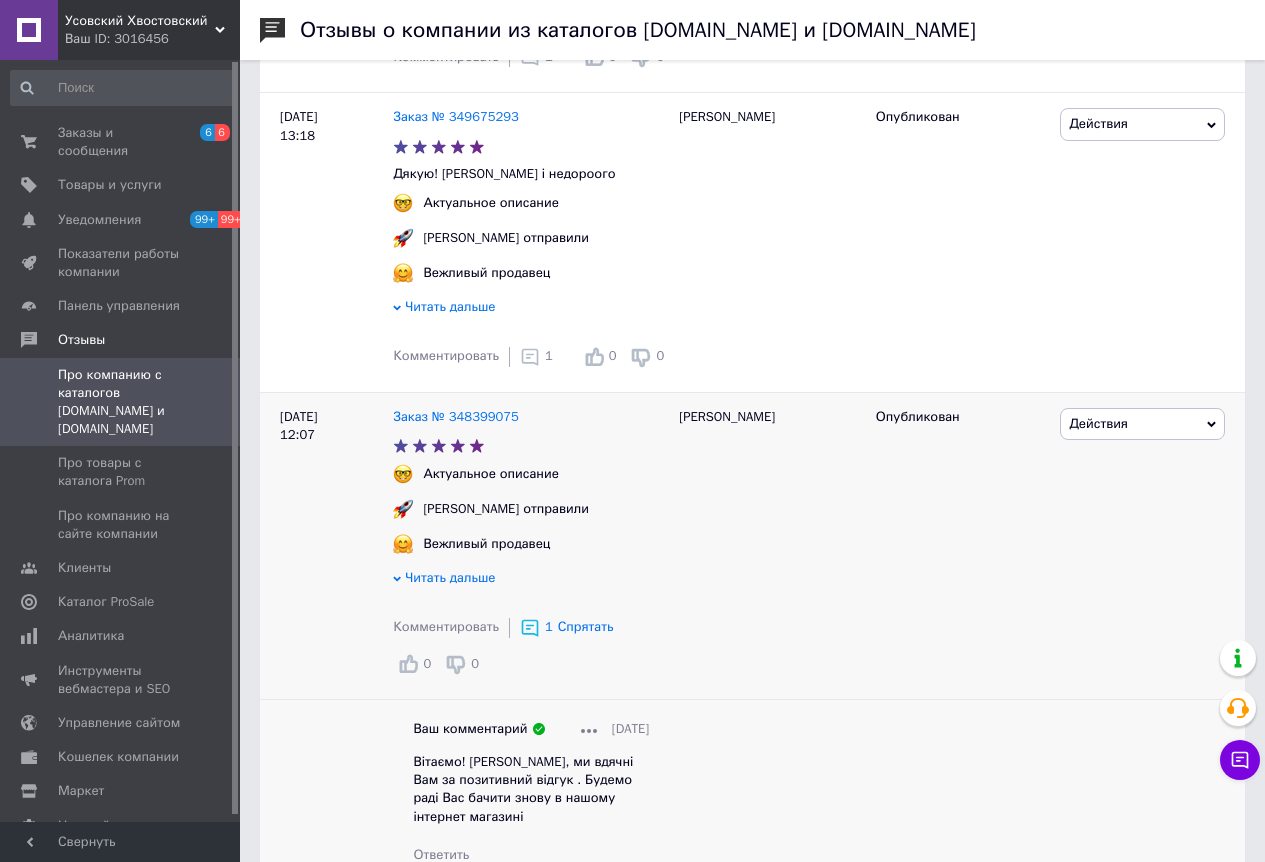 scroll, scrollTop: 5303, scrollLeft: 0, axis: vertical 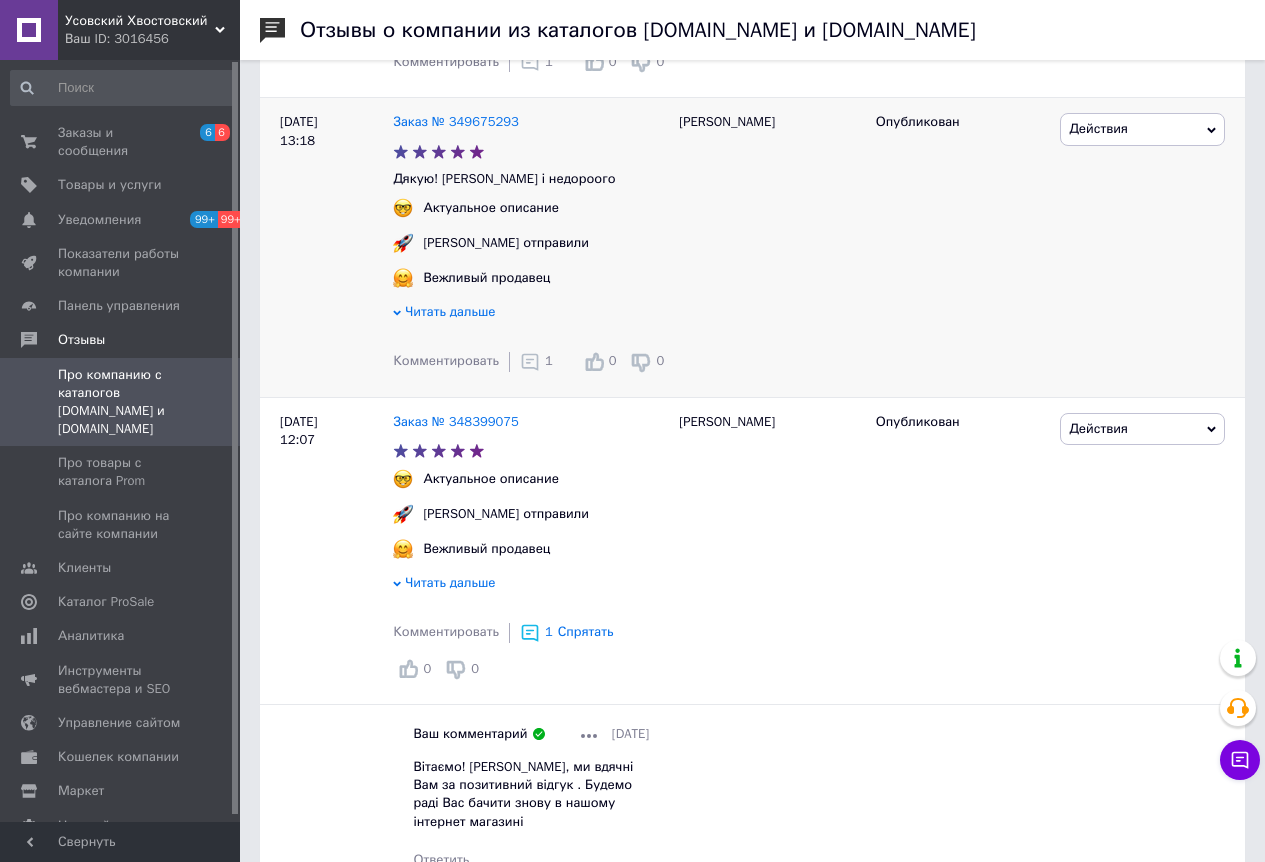 click 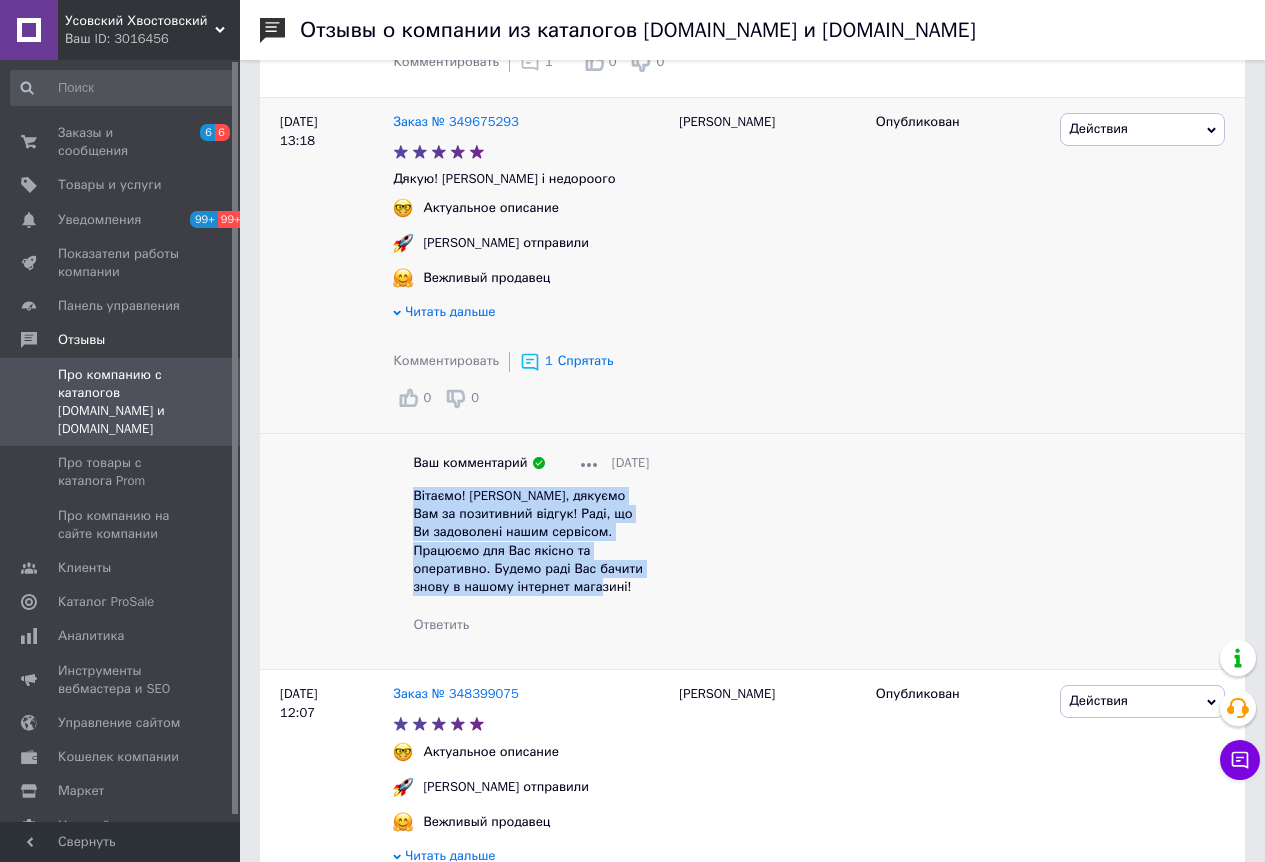 drag, startPoint x: 529, startPoint y: 589, endPoint x: 478, endPoint y: 523, distance: 83.40863 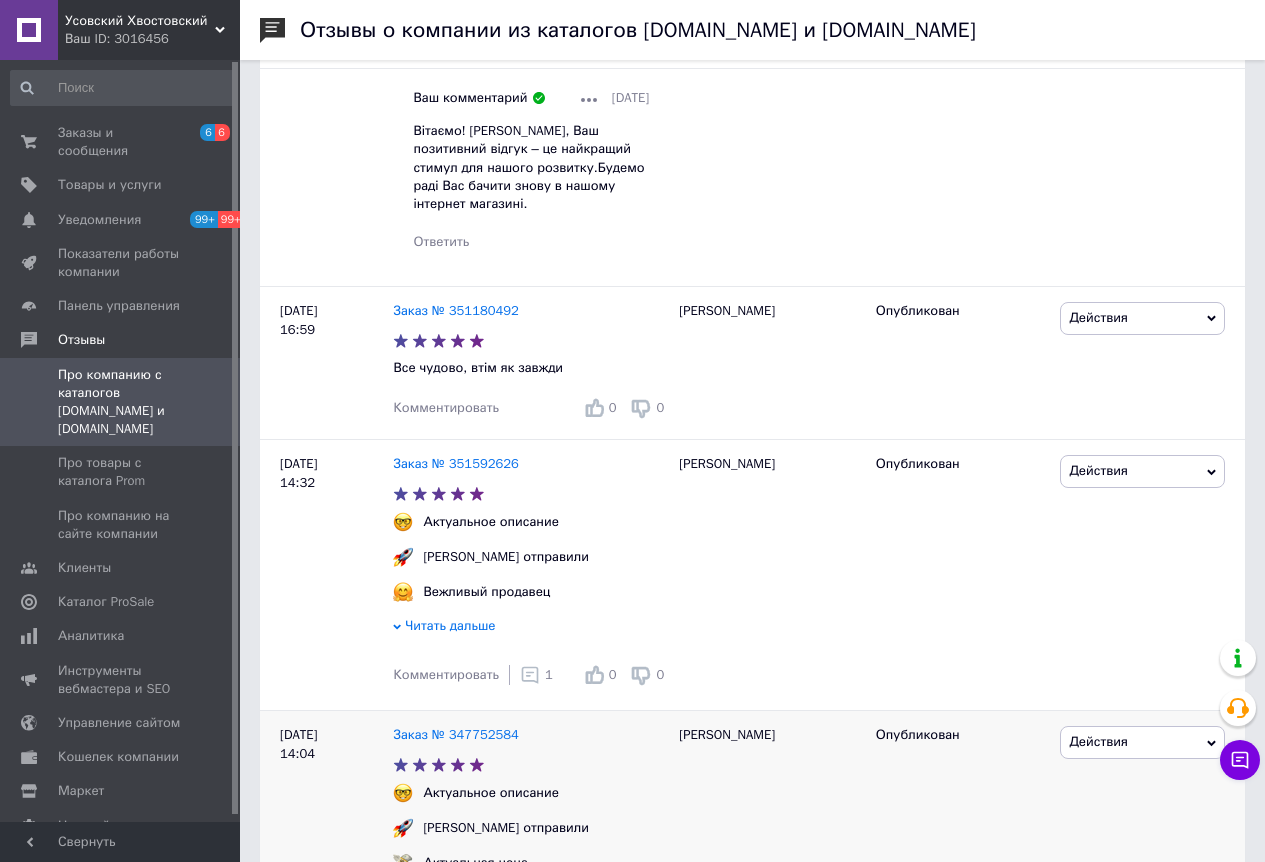 scroll, scrollTop: 2803, scrollLeft: 0, axis: vertical 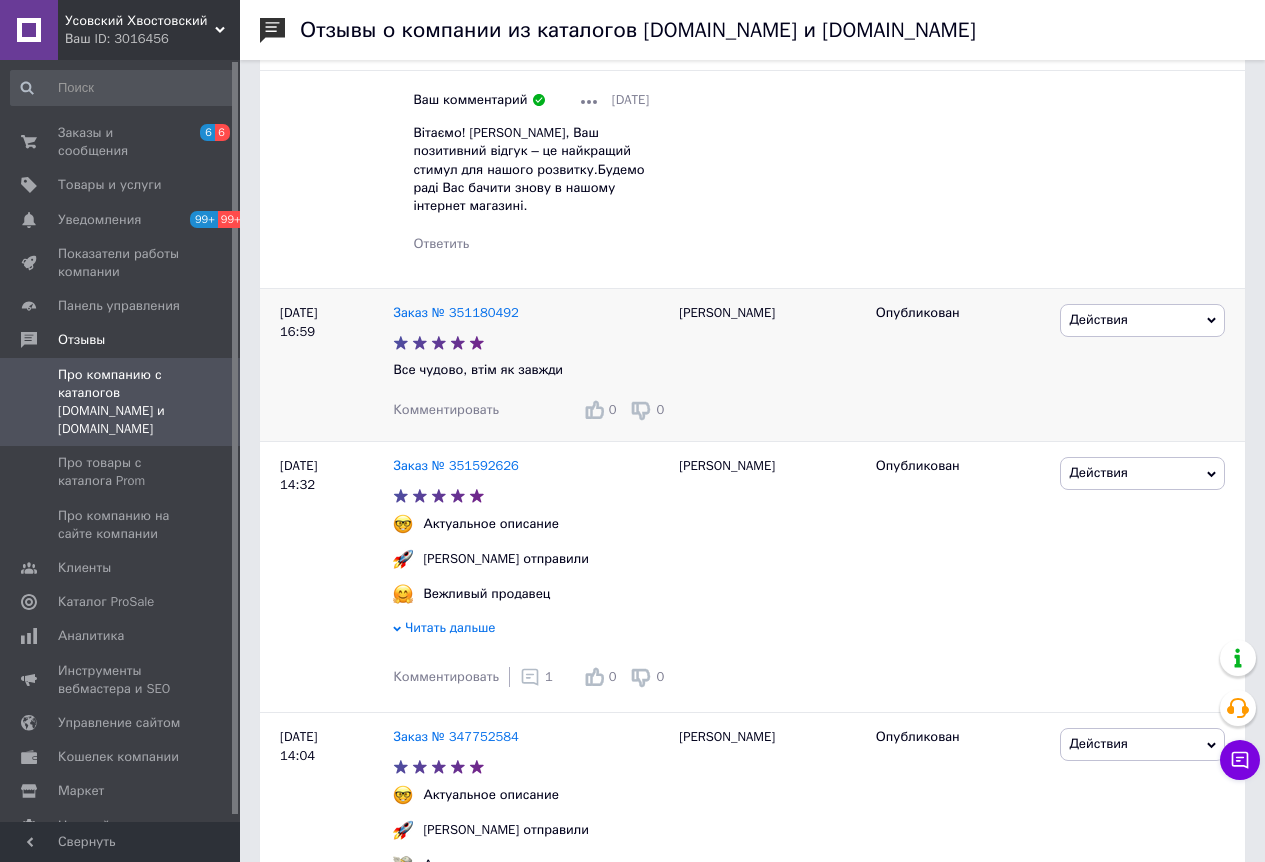 click on "Комментировать" at bounding box center (446, 409) 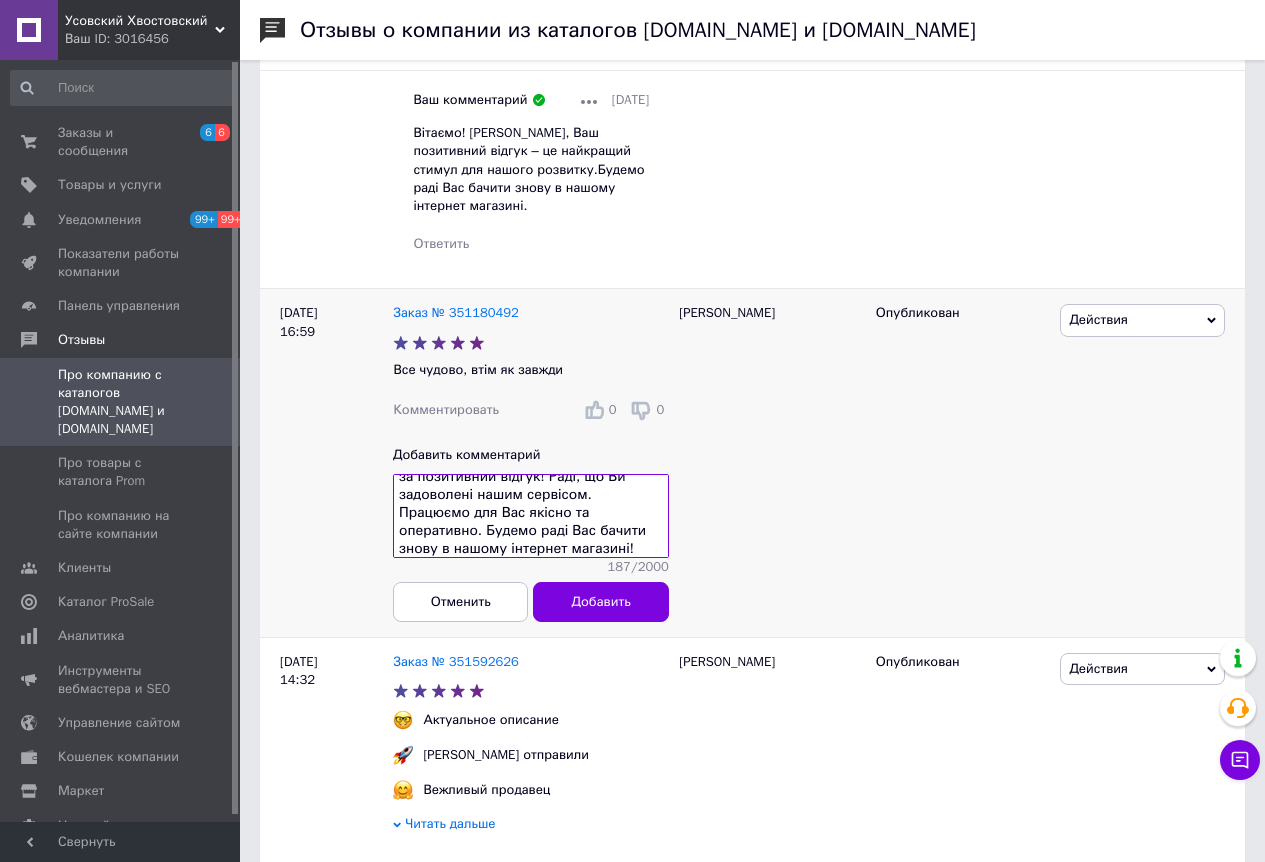 scroll, scrollTop: 0, scrollLeft: 0, axis: both 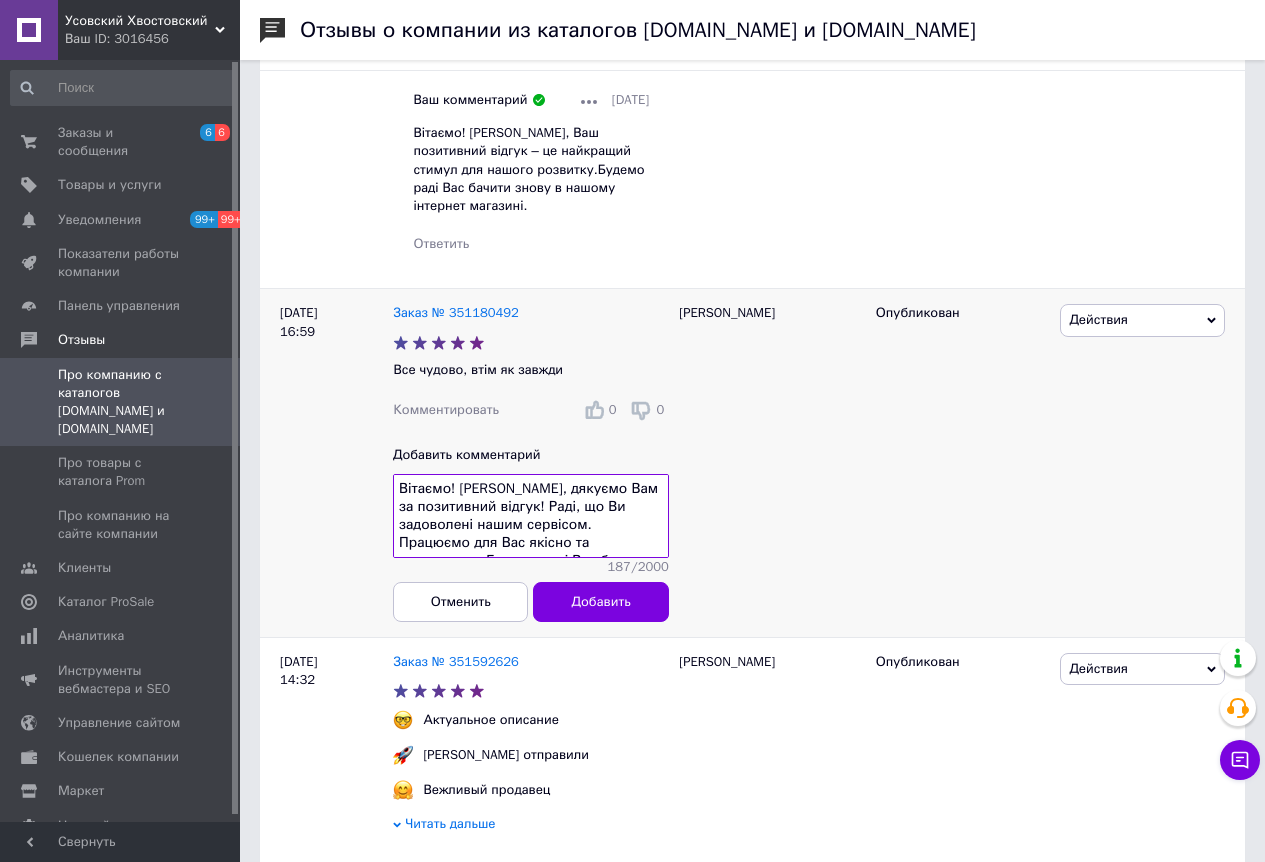 drag, startPoint x: 518, startPoint y: 478, endPoint x: 457, endPoint y: 477, distance: 61.008198 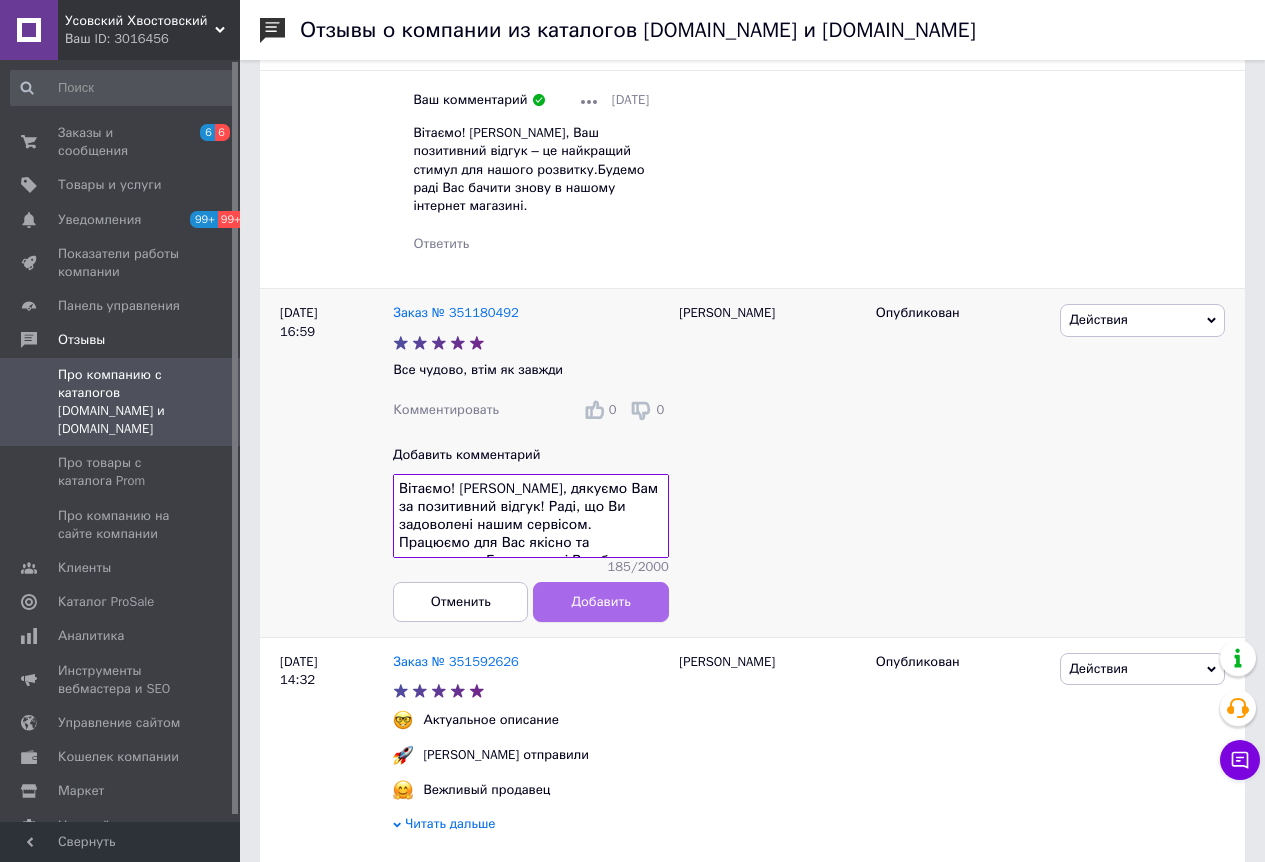 type on "Вітаємо! [PERSON_NAME], дякуємо Вам за позитивний відгук! Раді, що Ви задоволені нашим сервісом. Працюємо для Вас якісно та оперативно. Будемо раді Вас бачити знову в нашому інтернет магазині!" 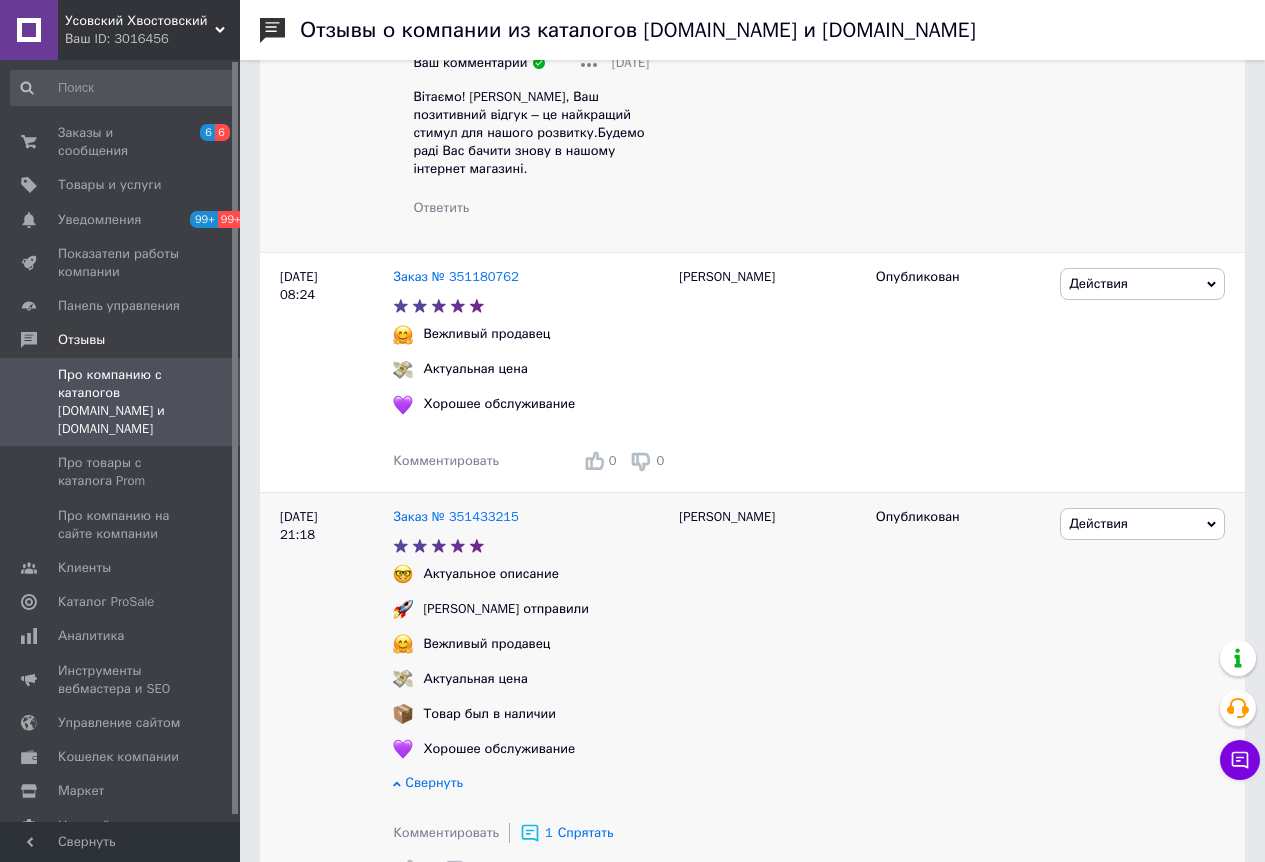scroll, scrollTop: 1903, scrollLeft: 0, axis: vertical 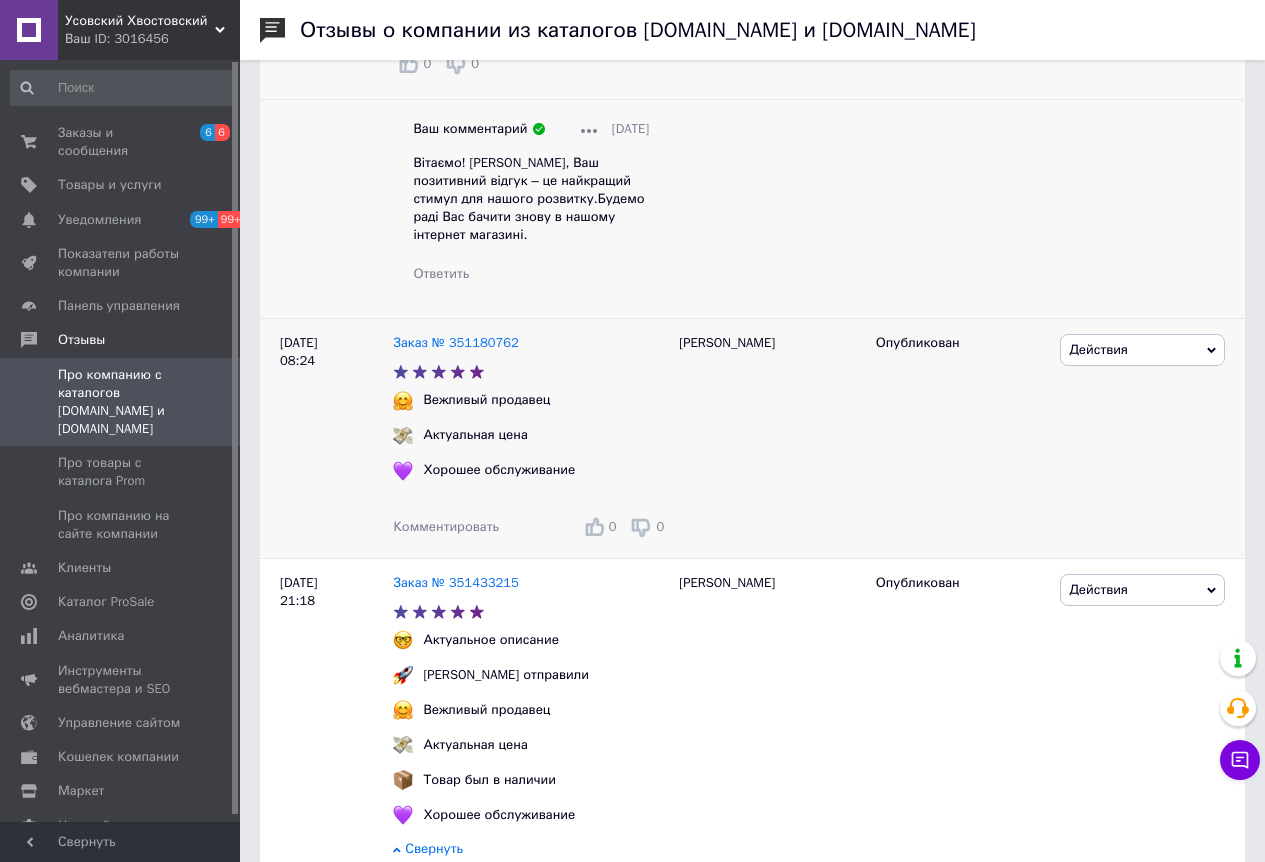 click on "Комментировать" at bounding box center (446, 526) 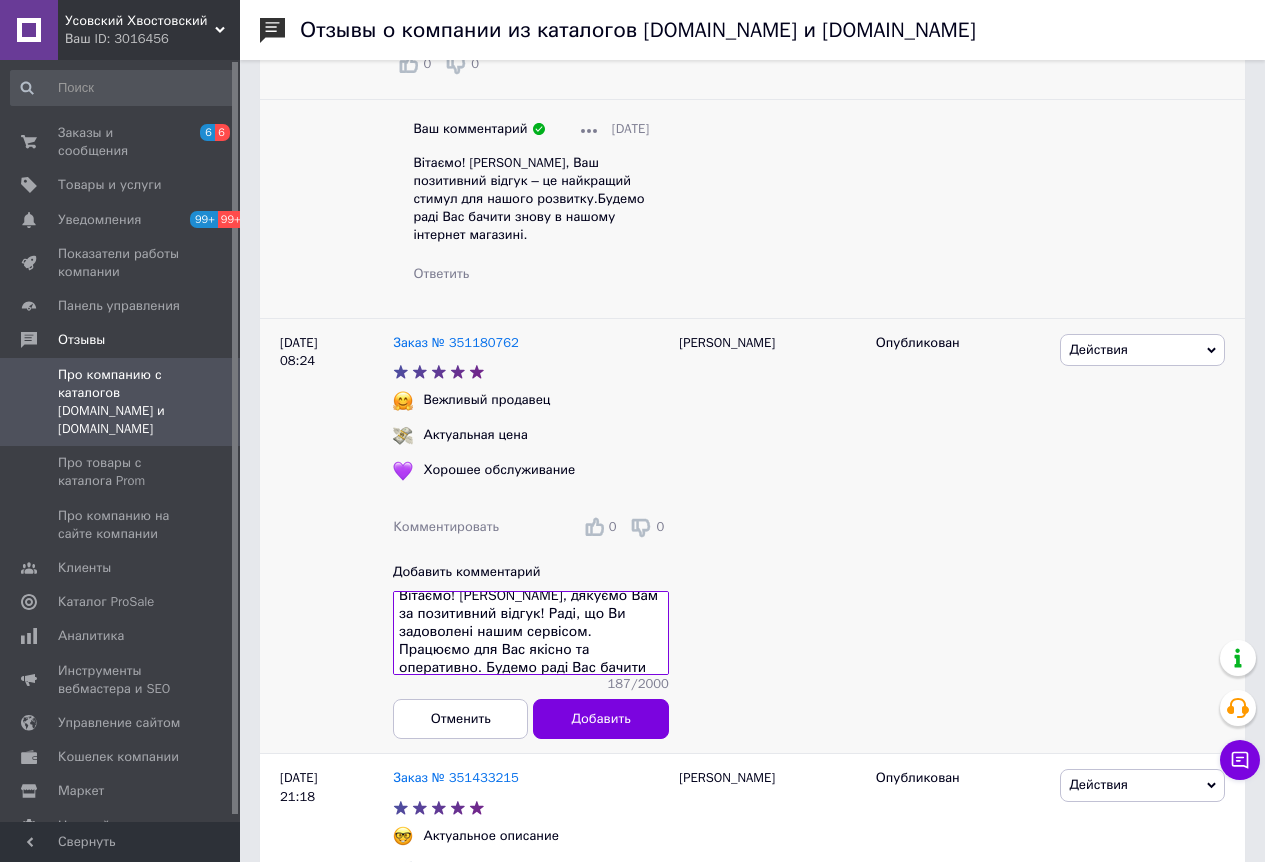 scroll, scrollTop: 0, scrollLeft: 0, axis: both 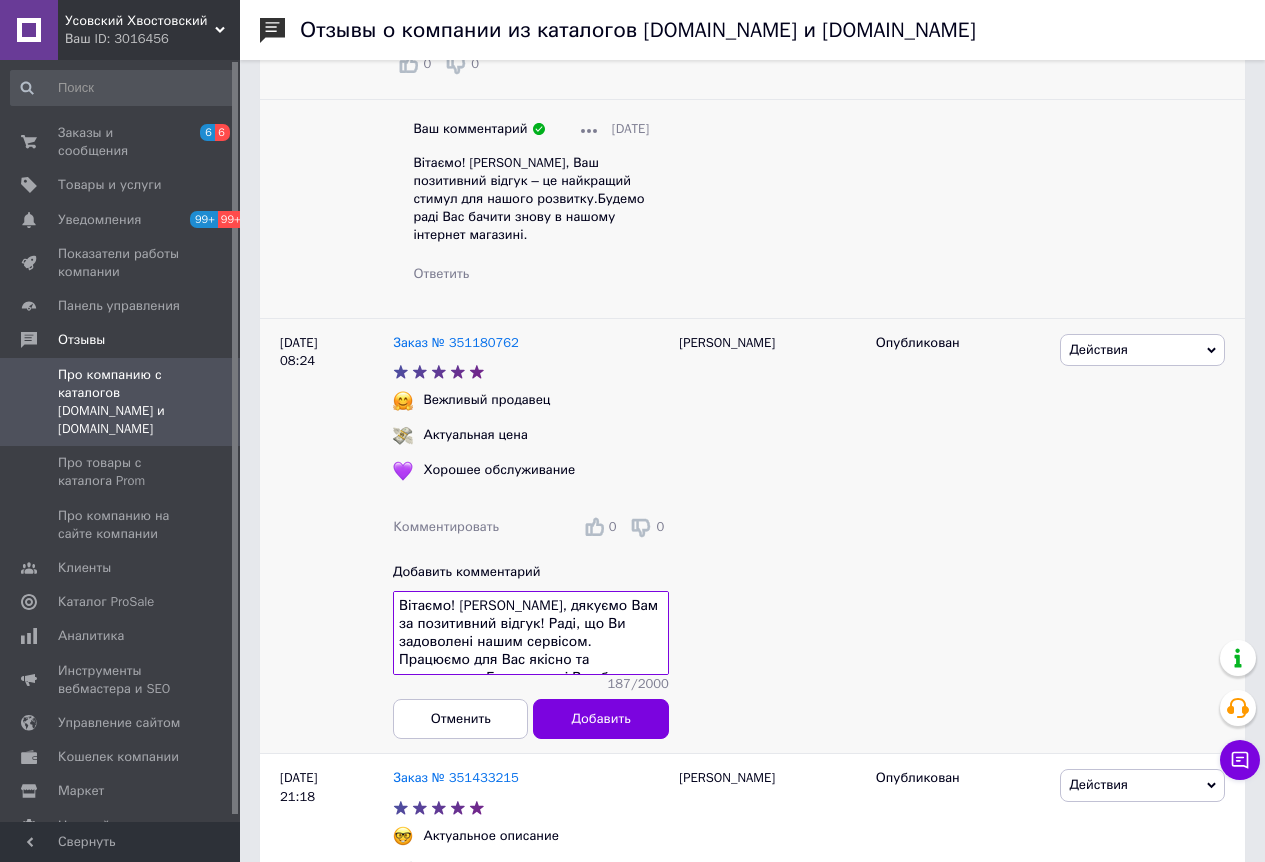 drag, startPoint x: 513, startPoint y: 595, endPoint x: 456, endPoint y: 590, distance: 57.21888 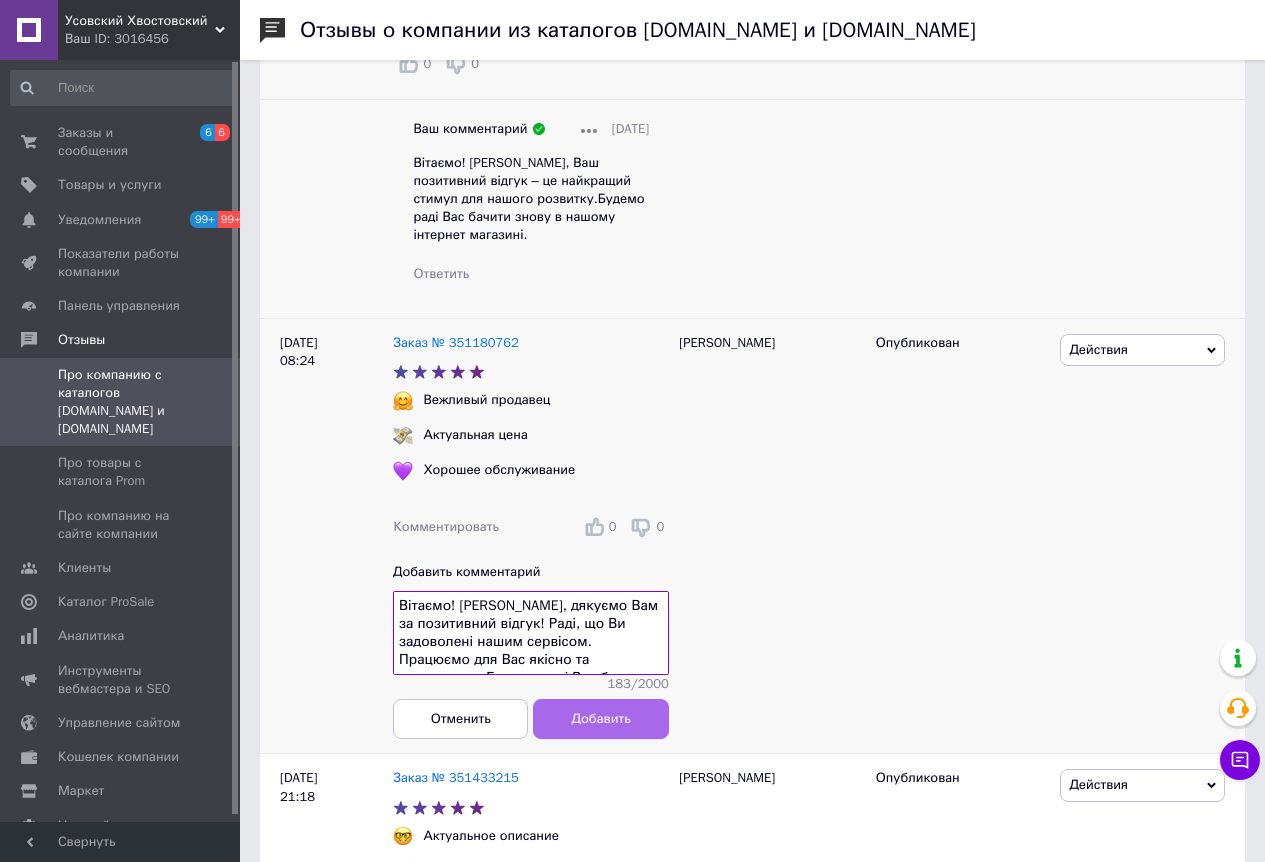 type on "Вітаємо! [PERSON_NAME], дякуємо Вам за позитивний відгук! Раді, що Ви задоволені нашим сервісом. Працюємо для Вас якісно та оперативно. Будемо раді Вас бачити знову в нашому інтернет магазині!" 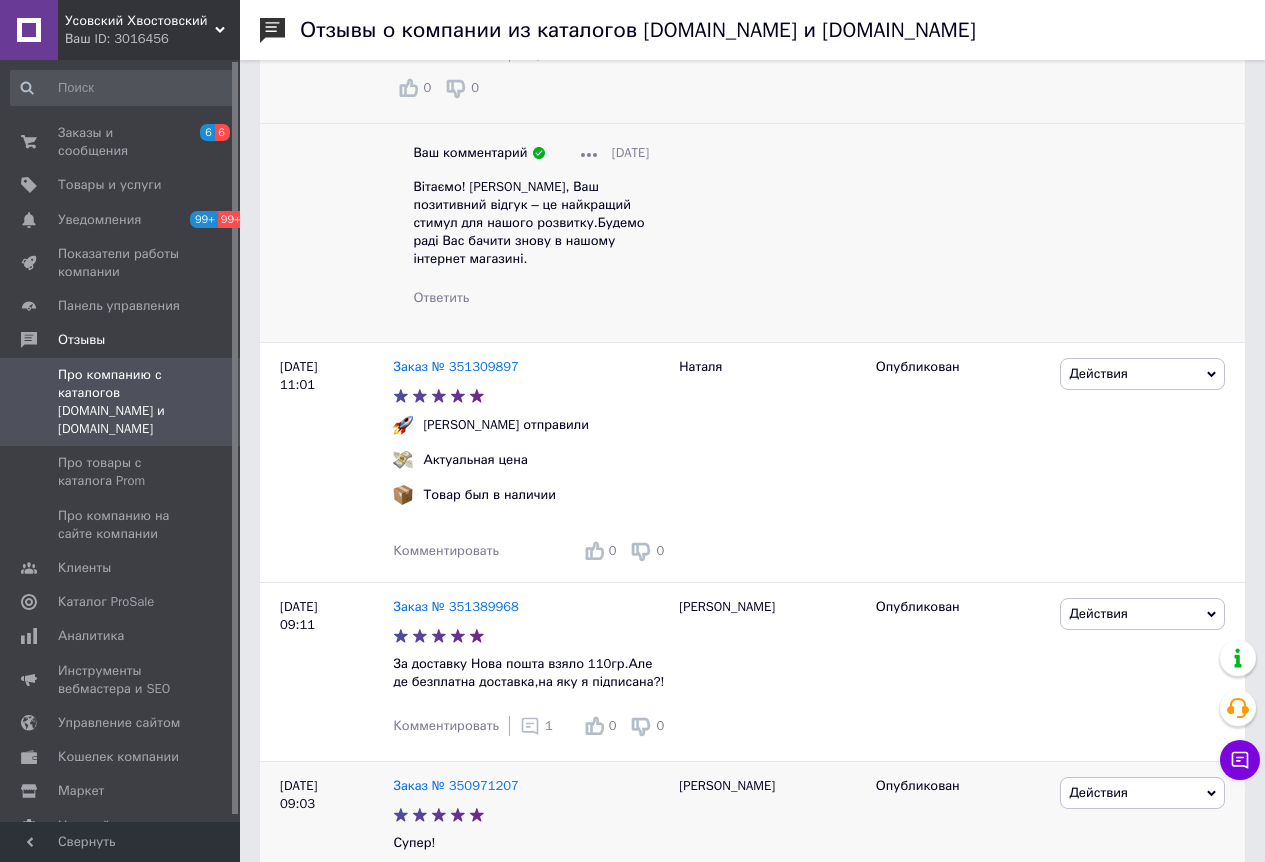 scroll, scrollTop: 903, scrollLeft: 0, axis: vertical 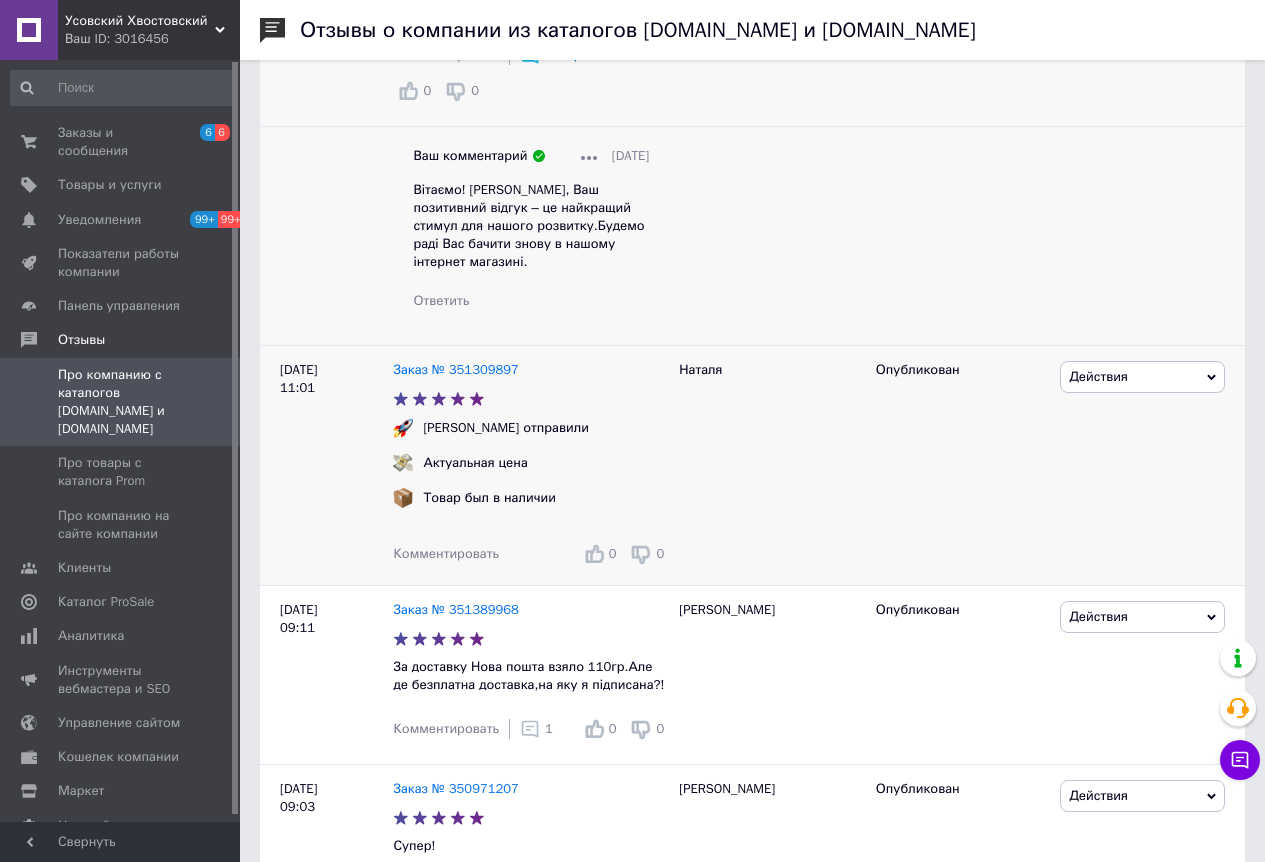 click on "Комментировать" at bounding box center (446, 553) 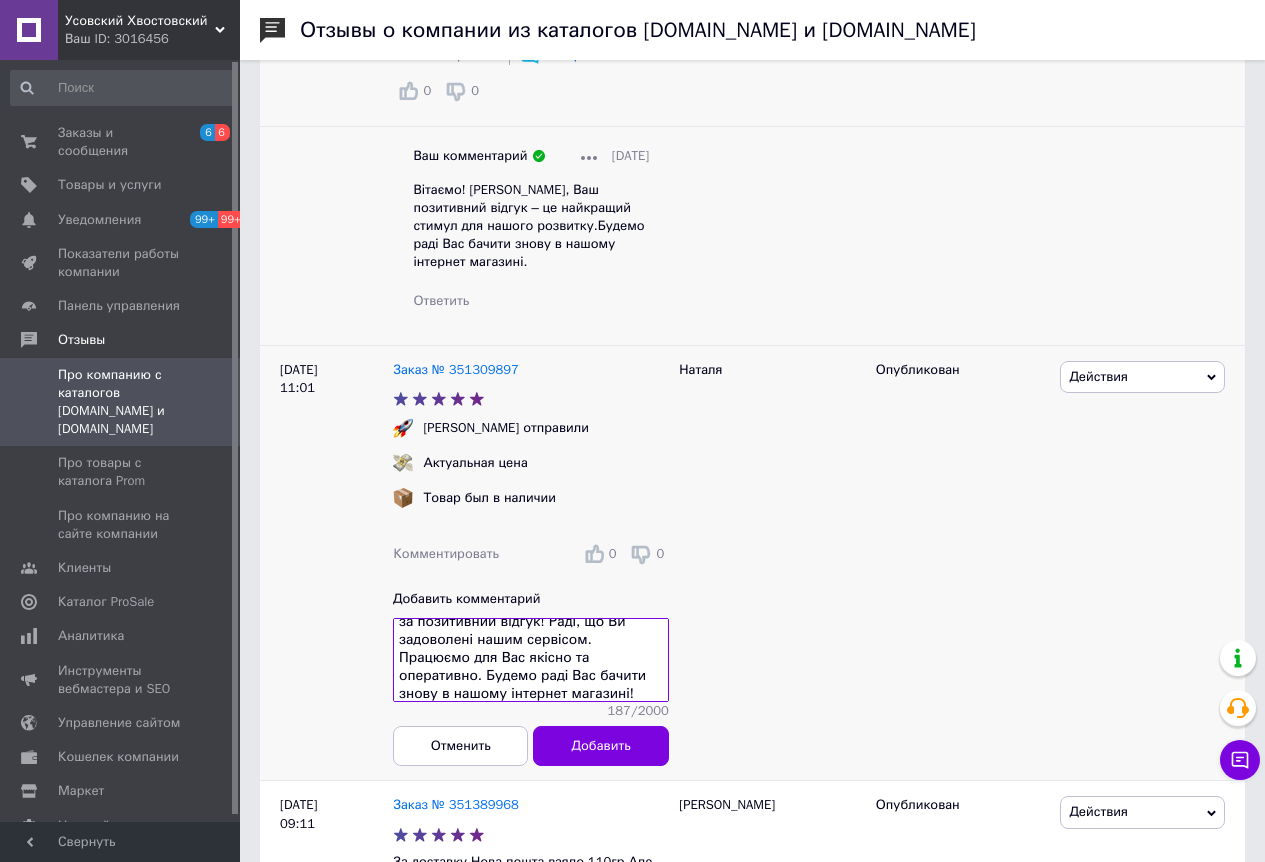 scroll, scrollTop: 0, scrollLeft: 0, axis: both 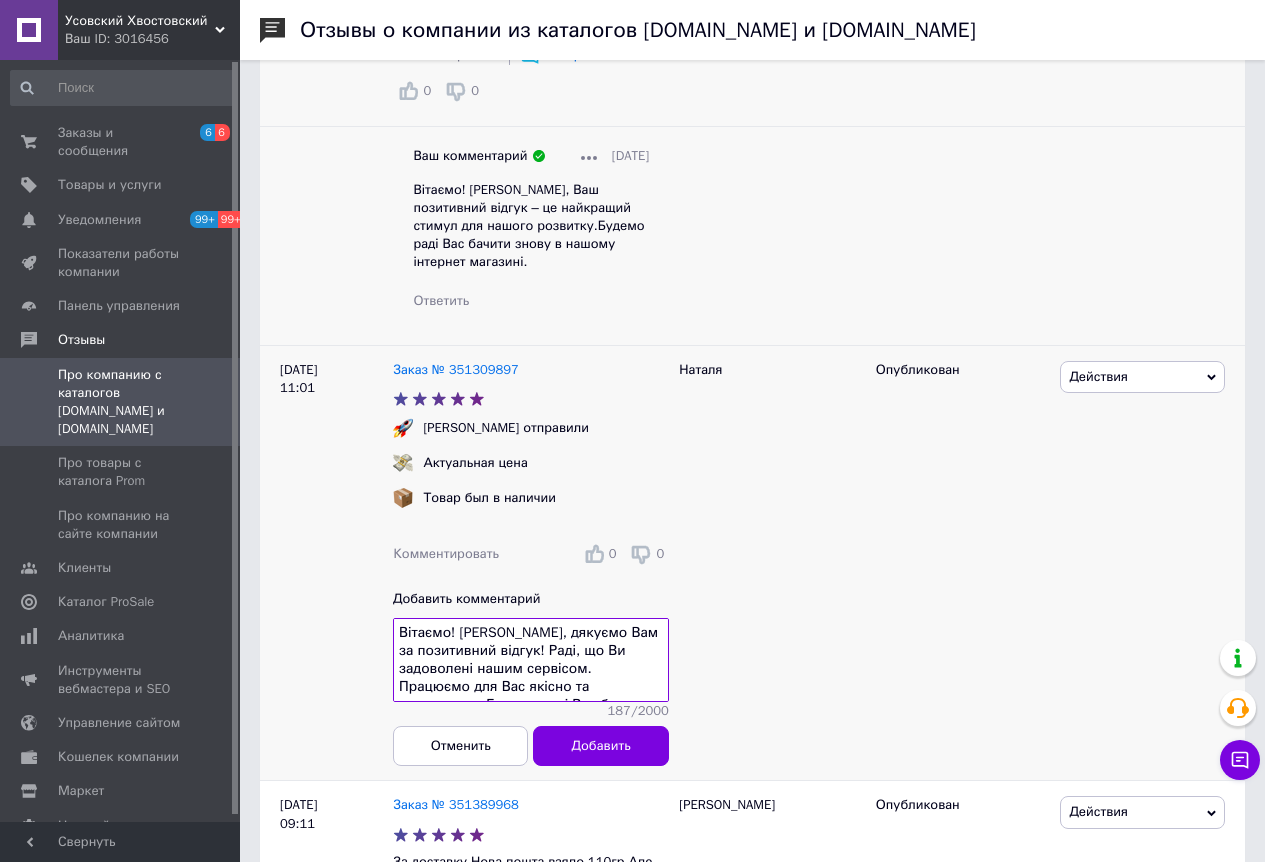 drag, startPoint x: 514, startPoint y: 633, endPoint x: 460, endPoint y: 624, distance: 54.74486 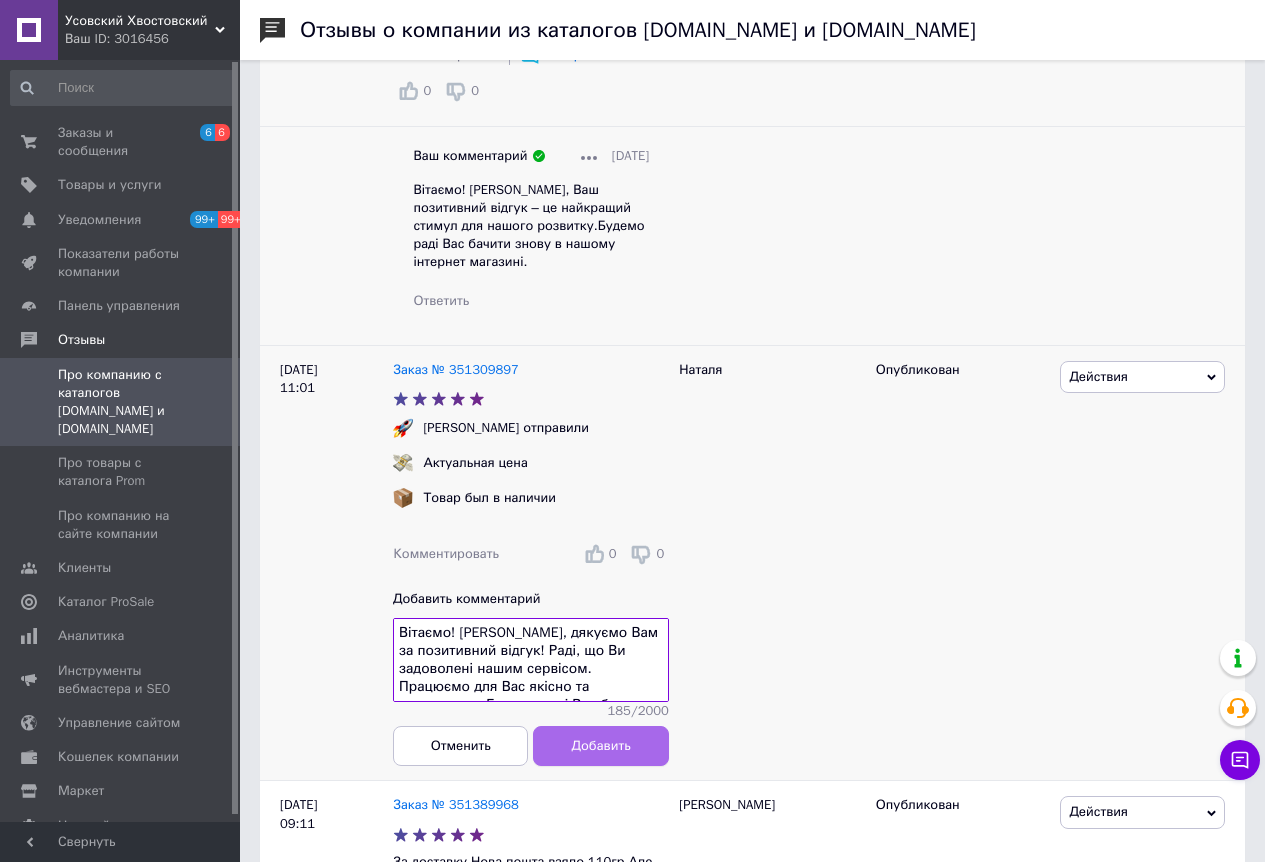 type on "Вітаємо! [PERSON_NAME], дякуємо Вам за позитивний відгук! Раді, що Ви задоволені нашим сервісом. Працюємо для Вас якісно та оперативно. Будемо раді Вас бачити знову в нашому інтернет магазині!" 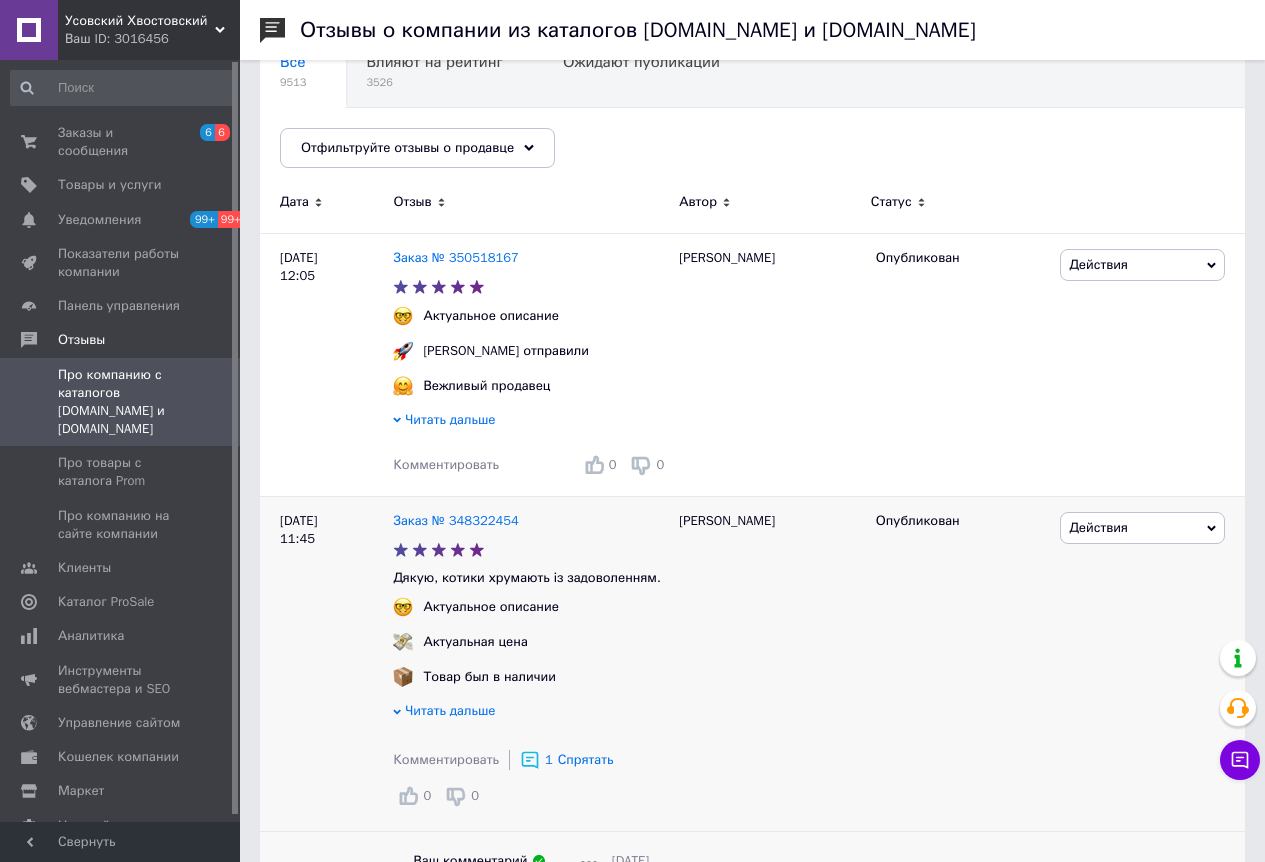 scroll, scrollTop: 103, scrollLeft: 0, axis: vertical 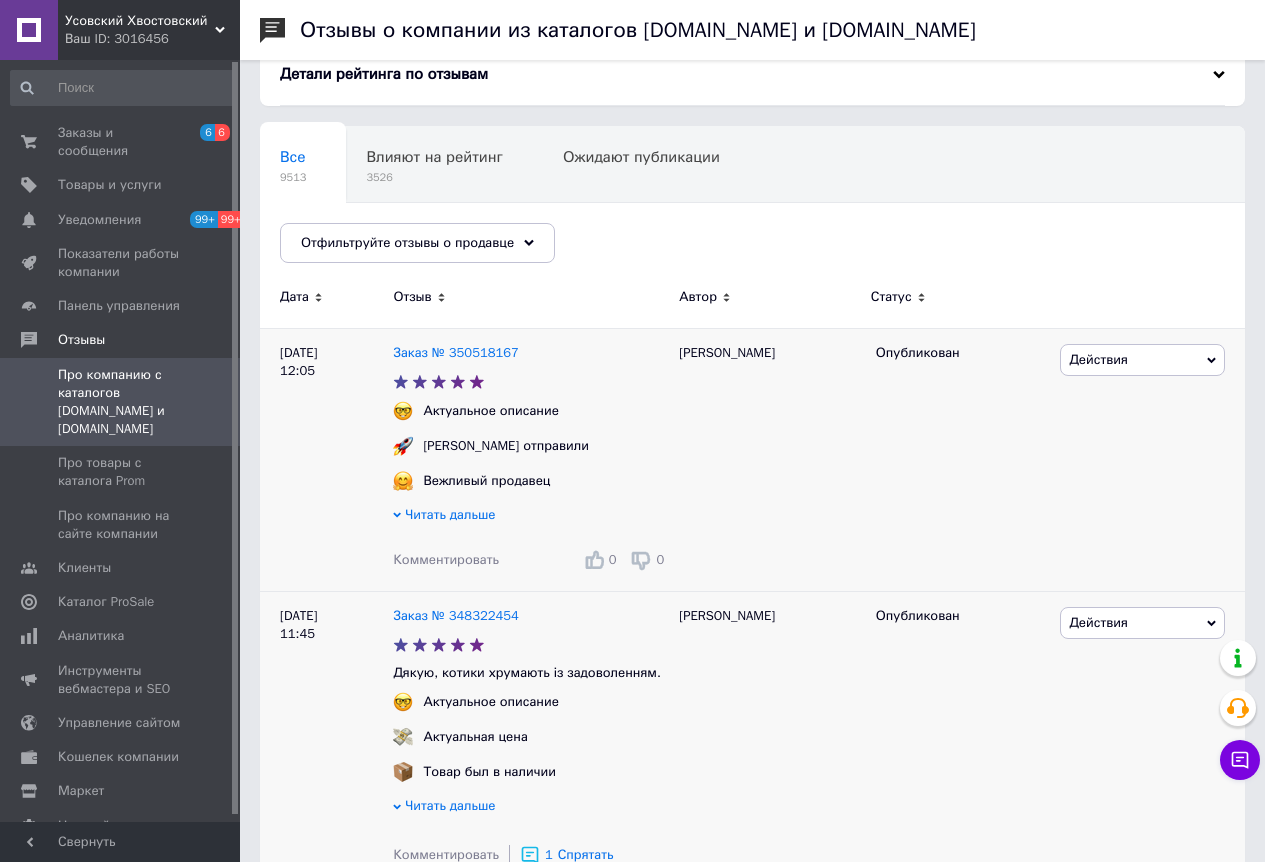 click on "Комментировать" at bounding box center [446, 559] 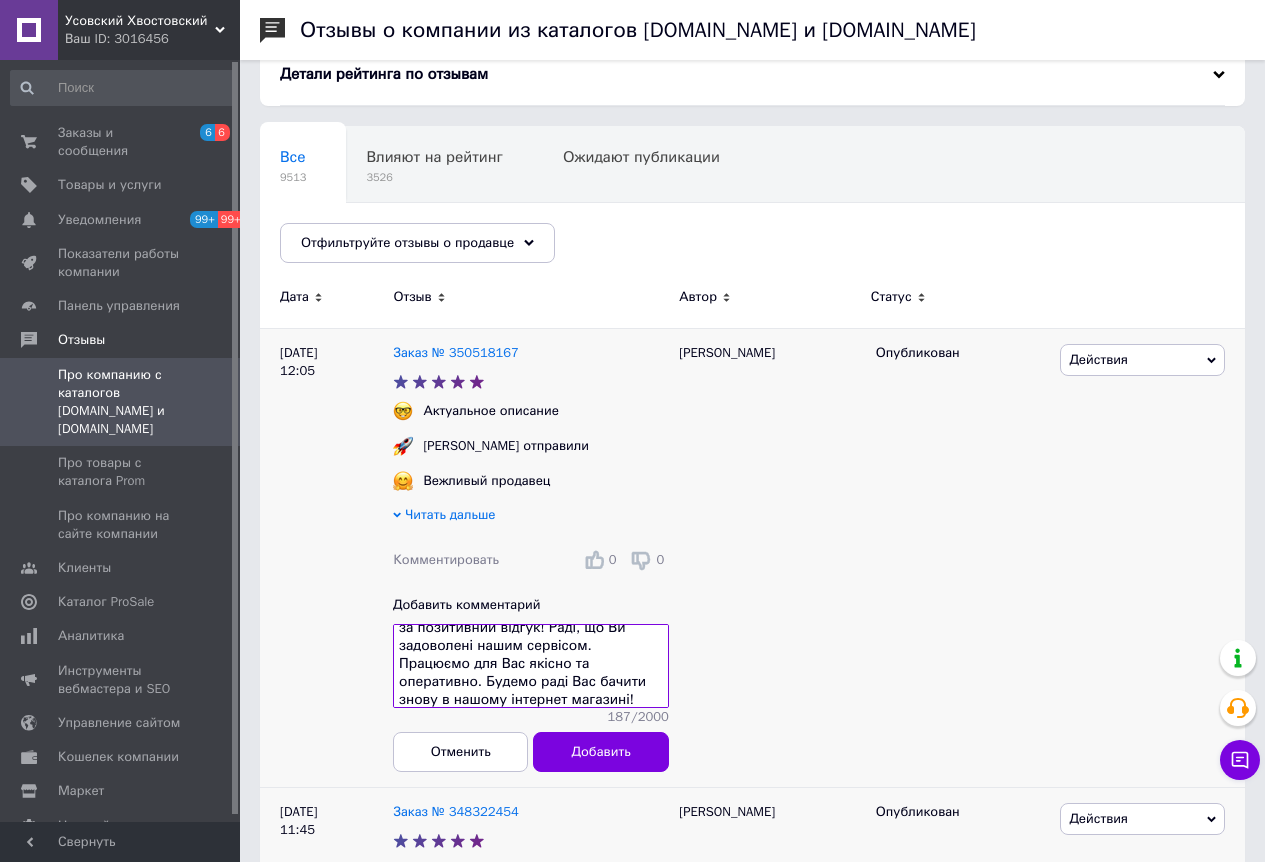 scroll, scrollTop: 0, scrollLeft: 0, axis: both 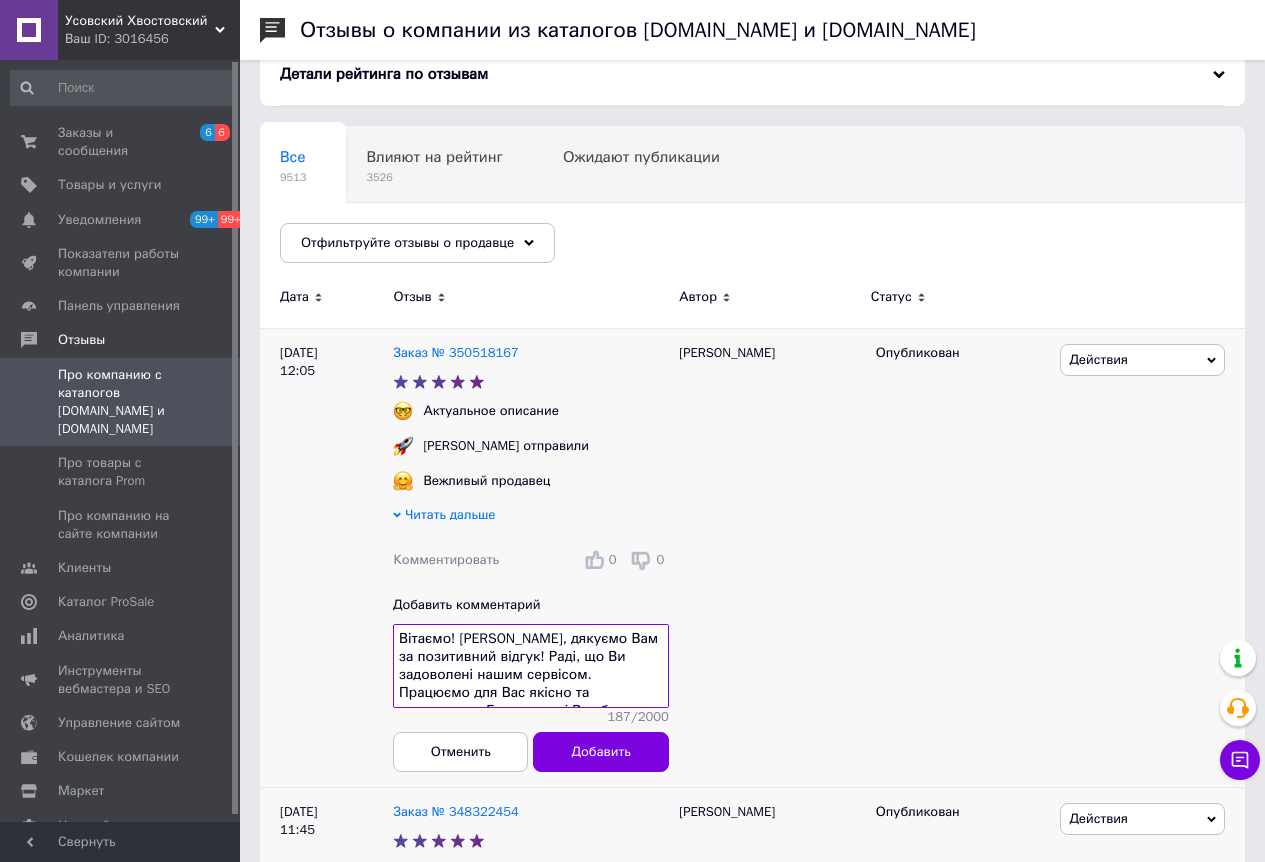 drag, startPoint x: 516, startPoint y: 638, endPoint x: 455, endPoint y: 633, distance: 61.204575 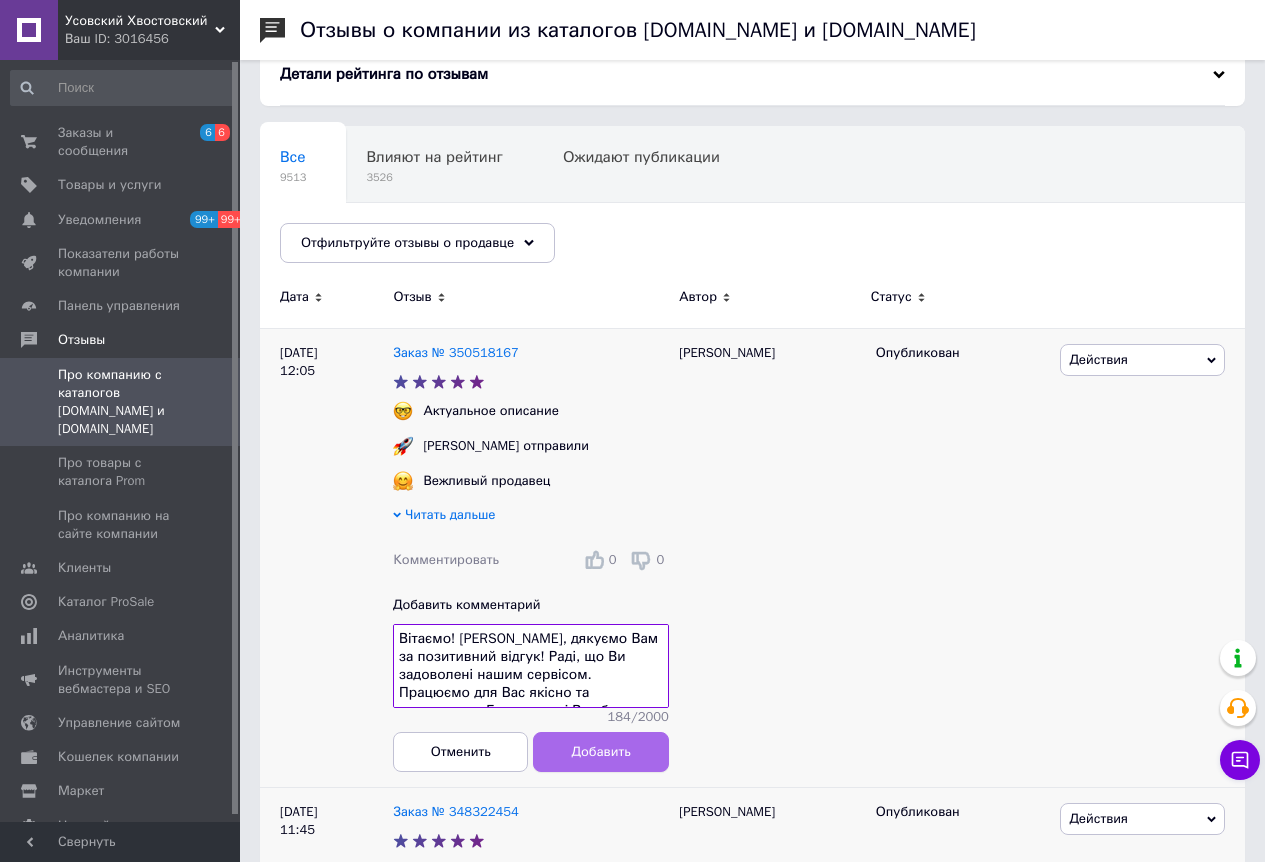 type on "Вітаємо! [PERSON_NAME], дякуємо Вам за позитивний відгук! Раді, що Ви задоволені нашим сервісом. Працюємо для Вас якісно та оперативно. Будемо раді Вас бачити знову в нашому інтернет магазині!" 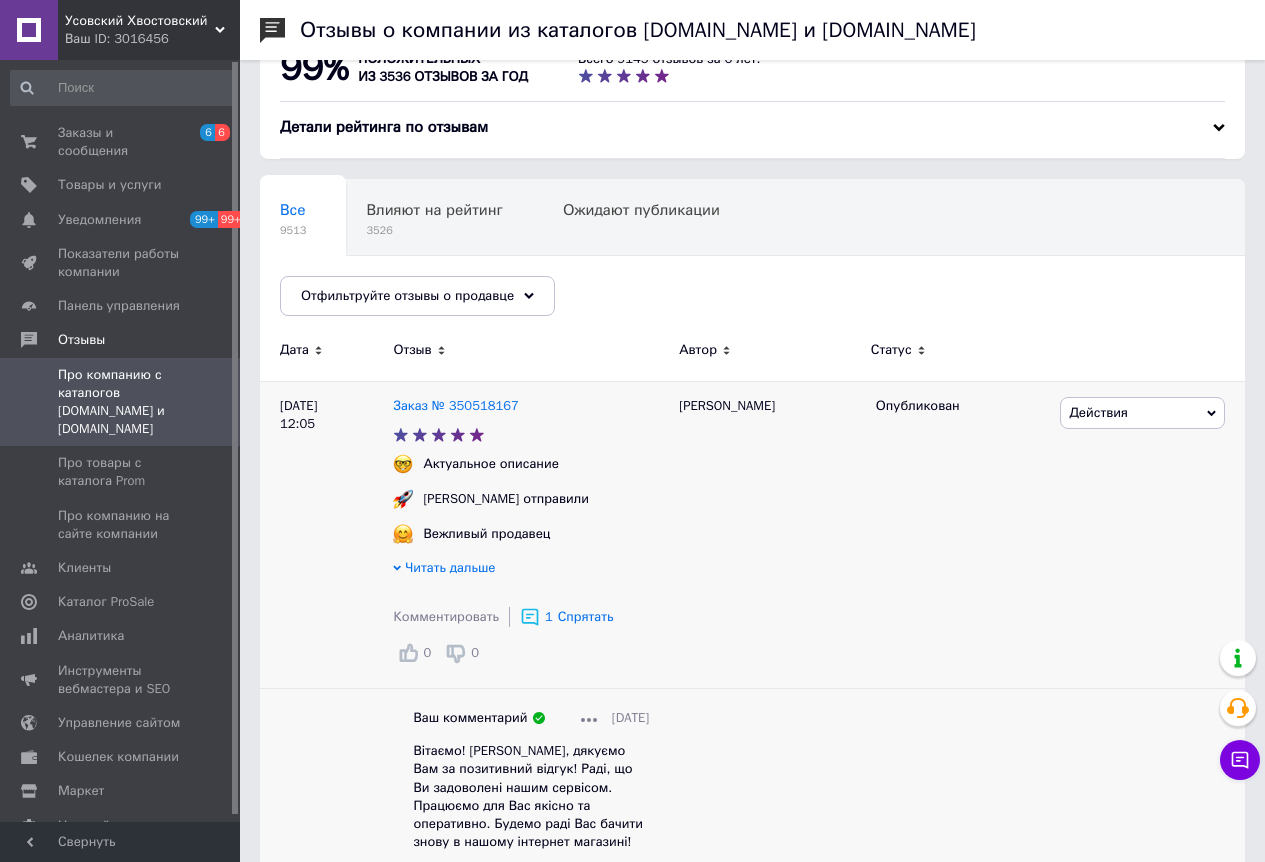 scroll, scrollTop: 0, scrollLeft: 0, axis: both 